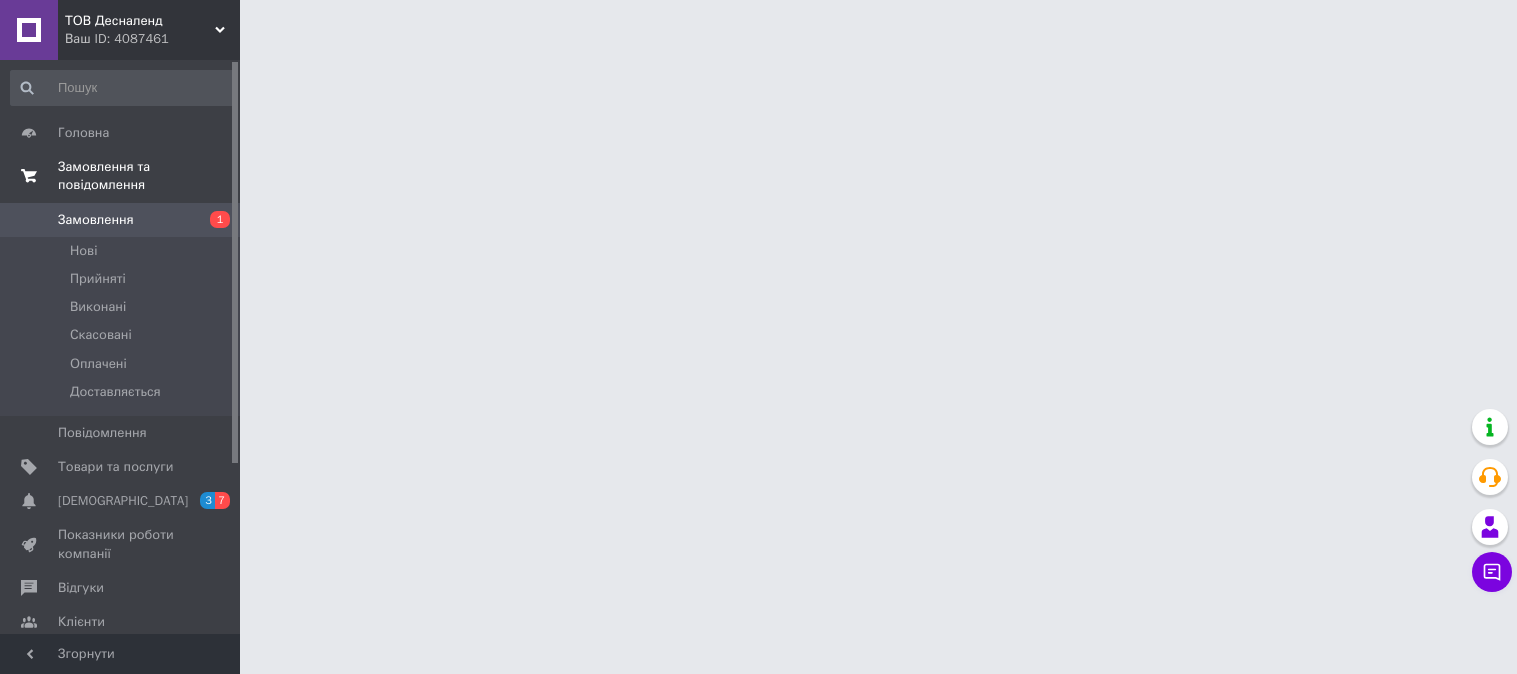 scroll, scrollTop: 0, scrollLeft: 0, axis: both 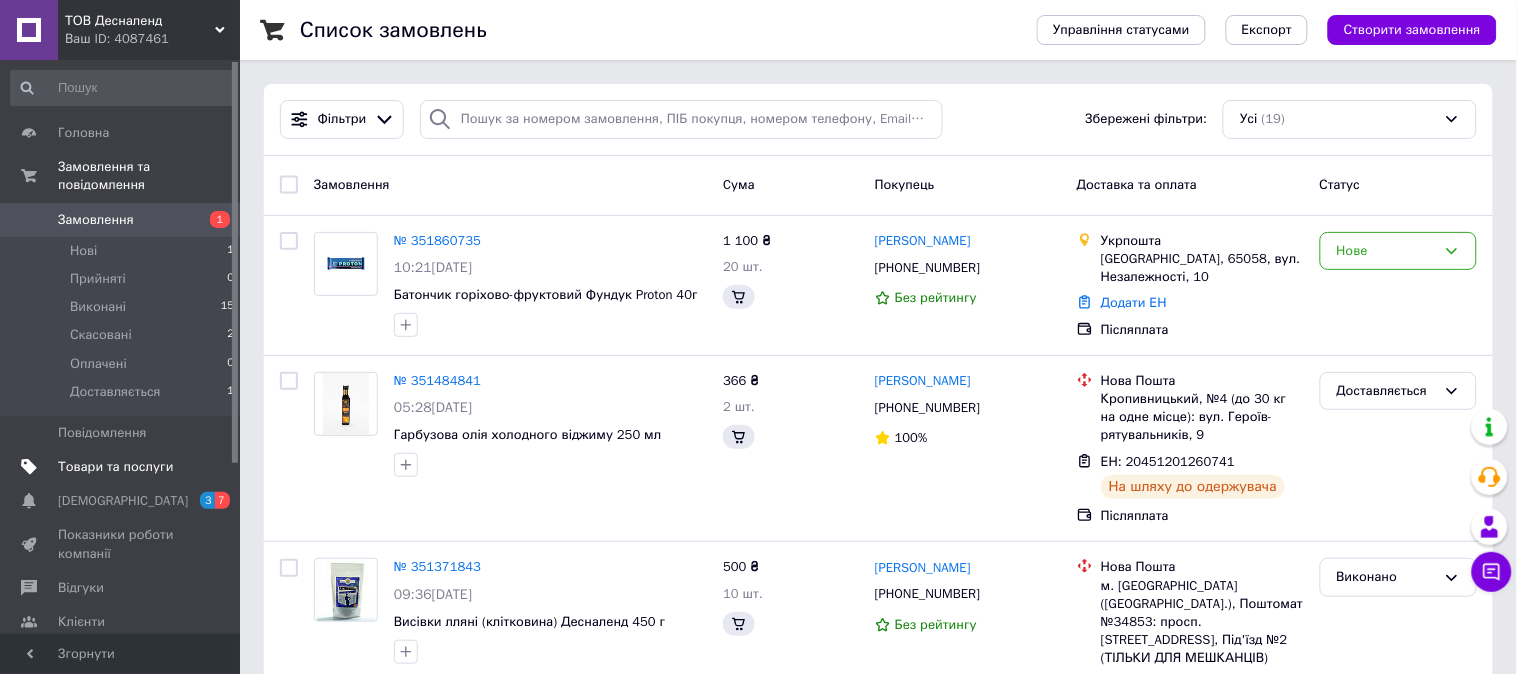 click on "Товари та послуги" at bounding box center [115, 467] 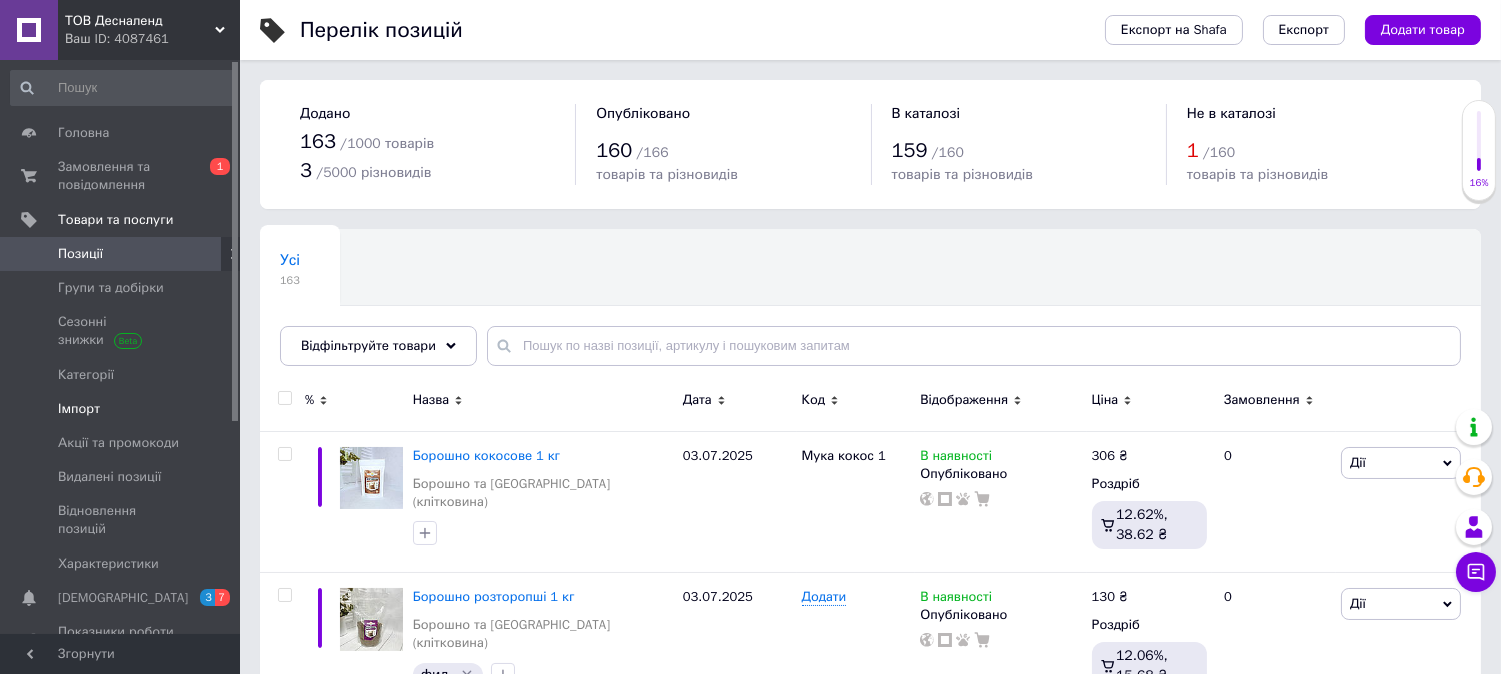 click on "Імпорт" at bounding box center [79, 409] 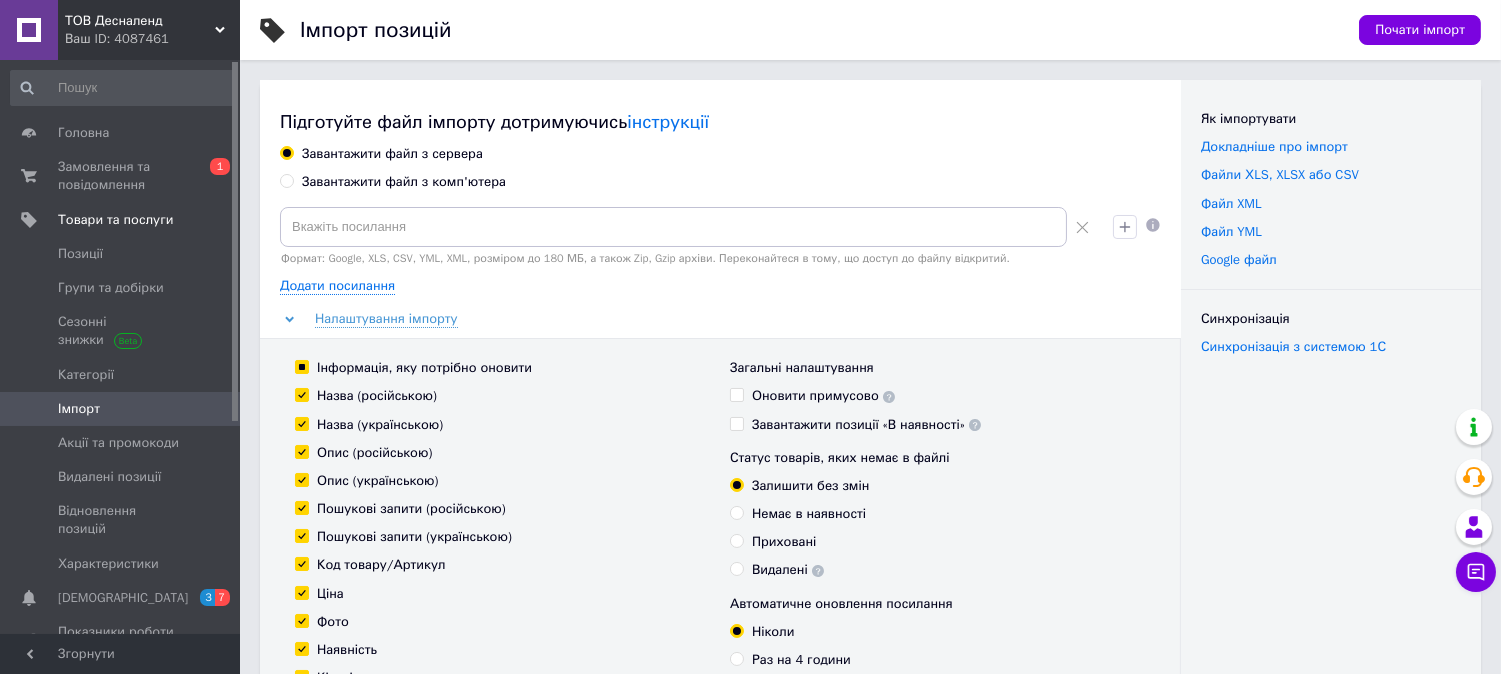 click on "Завантажити файл з комп'ютера" at bounding box center [404, 182] 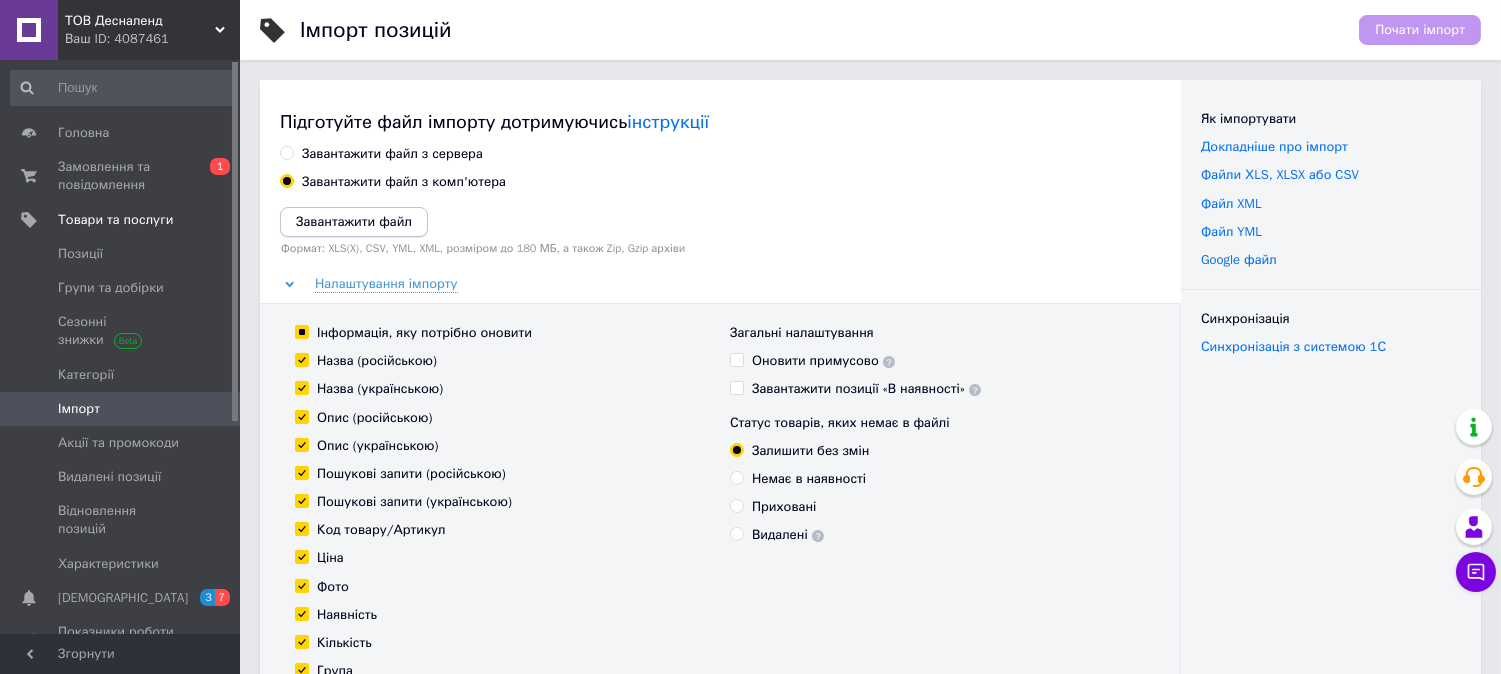 click on "Завантажити файл" at bounding box center [354, 221] 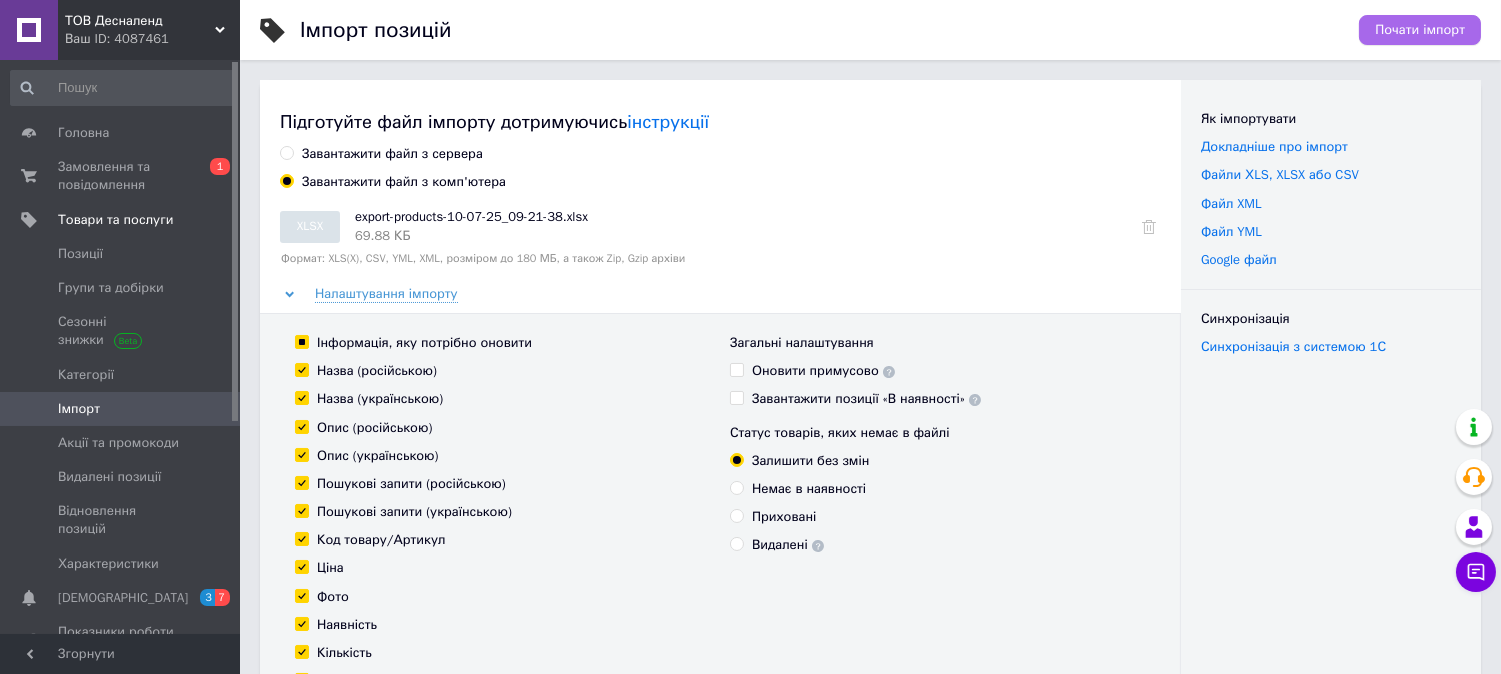 click on "Почати імпорт" at bounding box center (1420, 30) 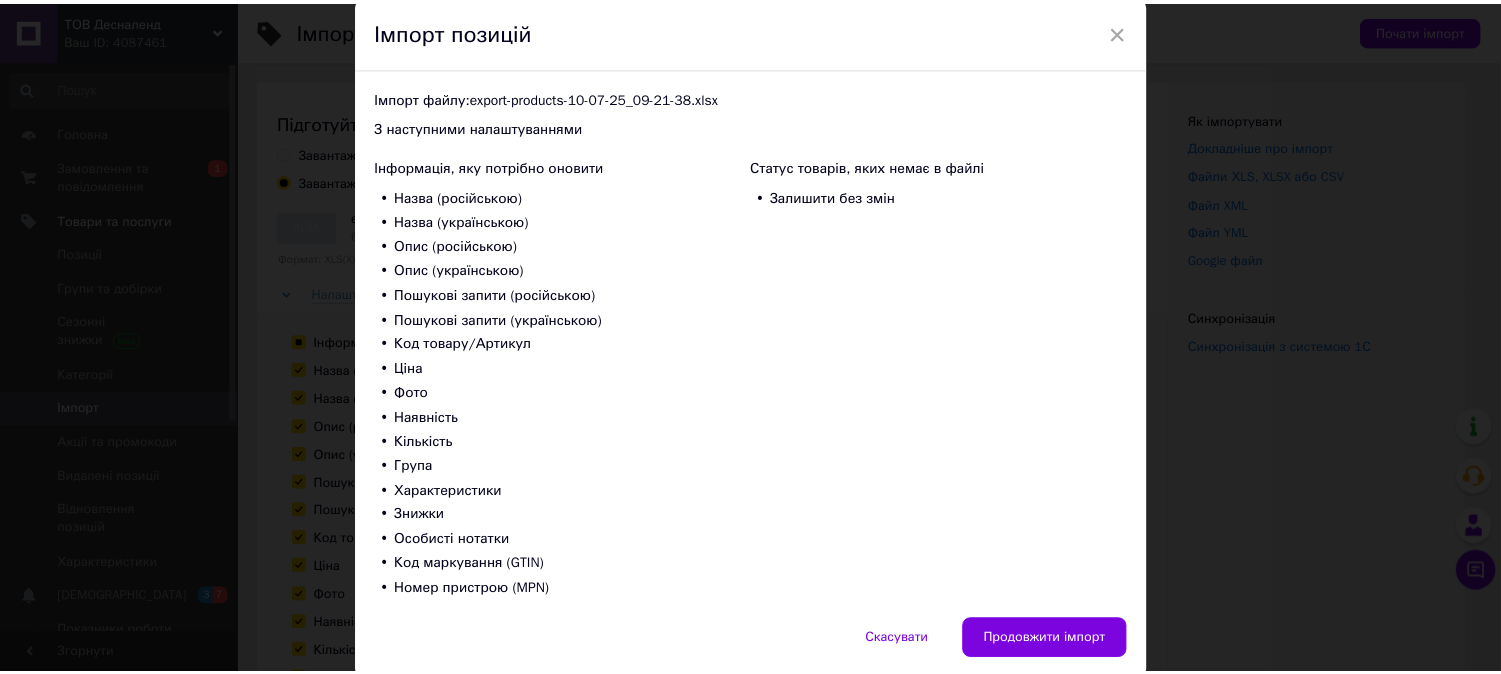 scroll, scrollTop: 148, scrollLeft: 0, axis: vertical 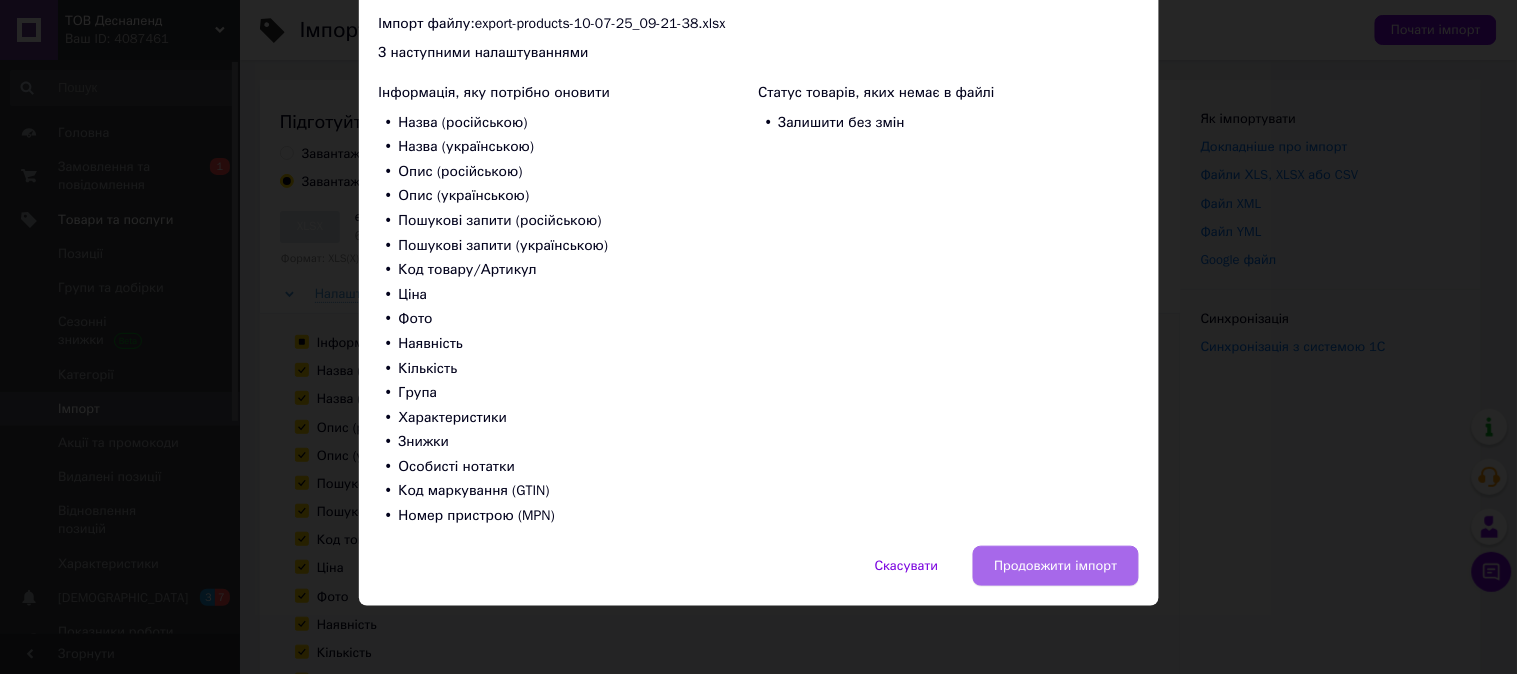 click on "Продовжити імпорт" at bounding box center (1055, 566) 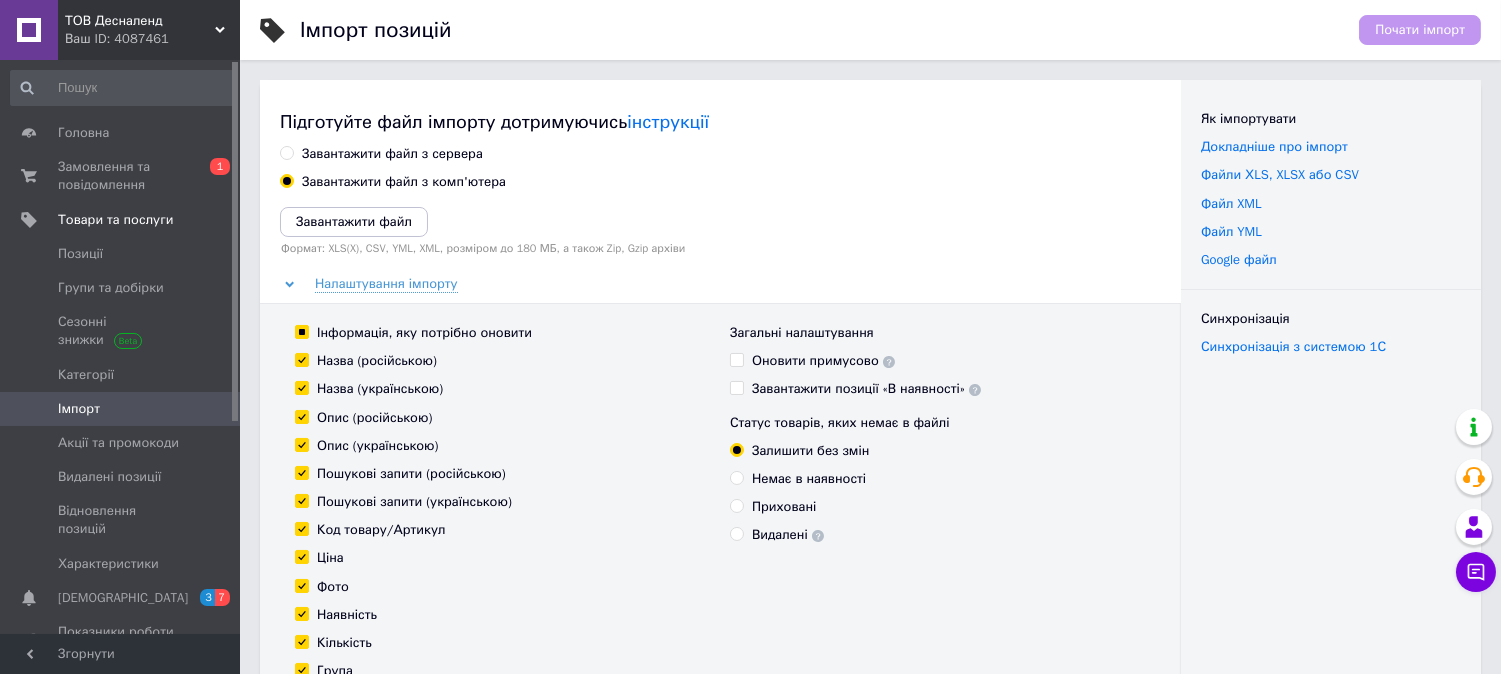 click on "ТОВ Десналенд" at bounding box center (140, 21) 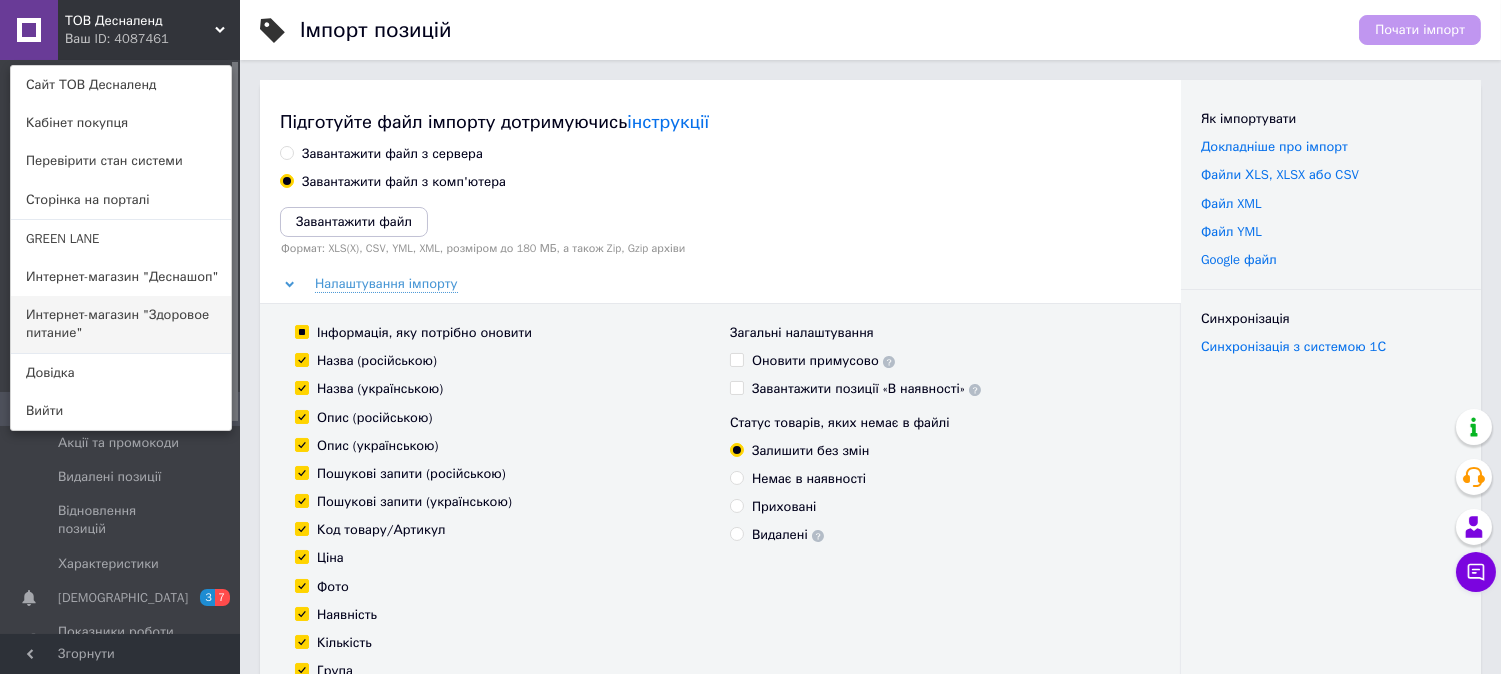 click on "Интернет-магазин "Здоровое питание"" at bounding box center (121, 324) 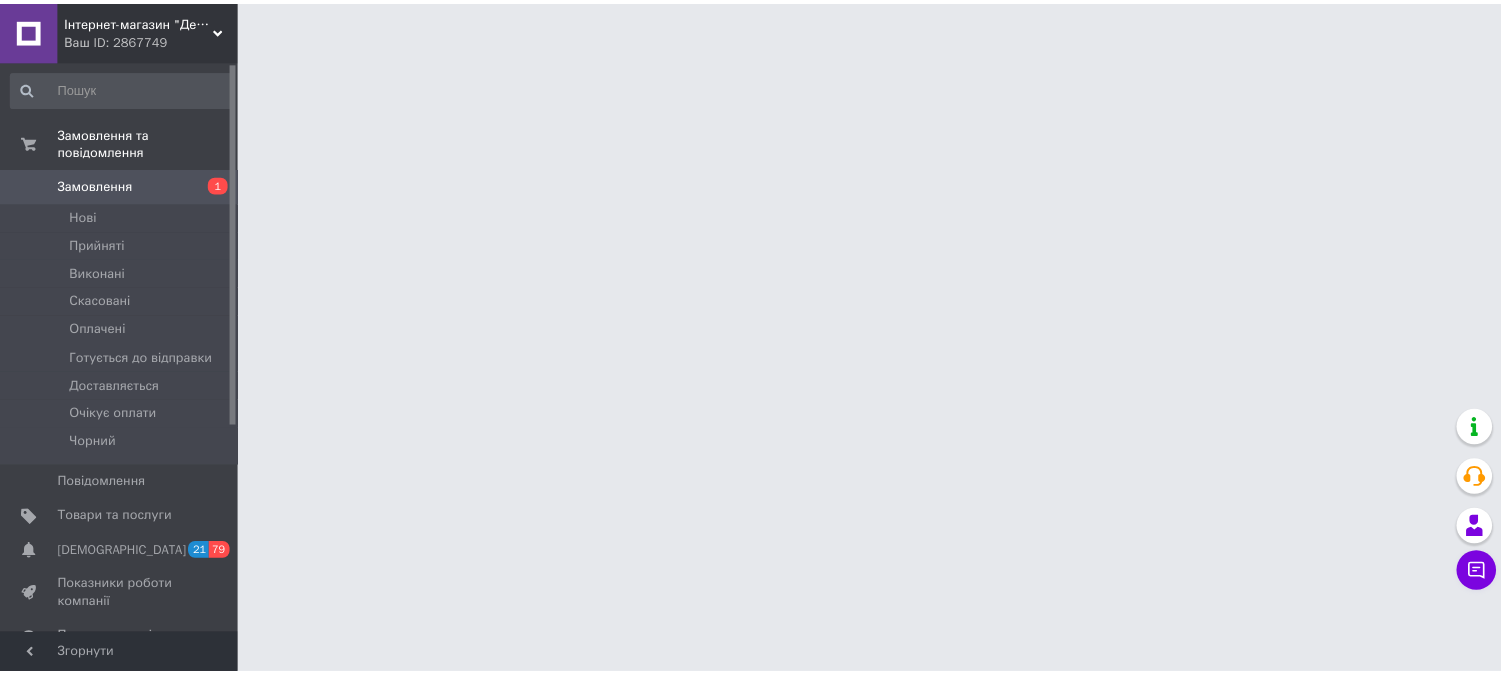 scroll, scrollTop: 0, scrollLeft: 0, axis: both 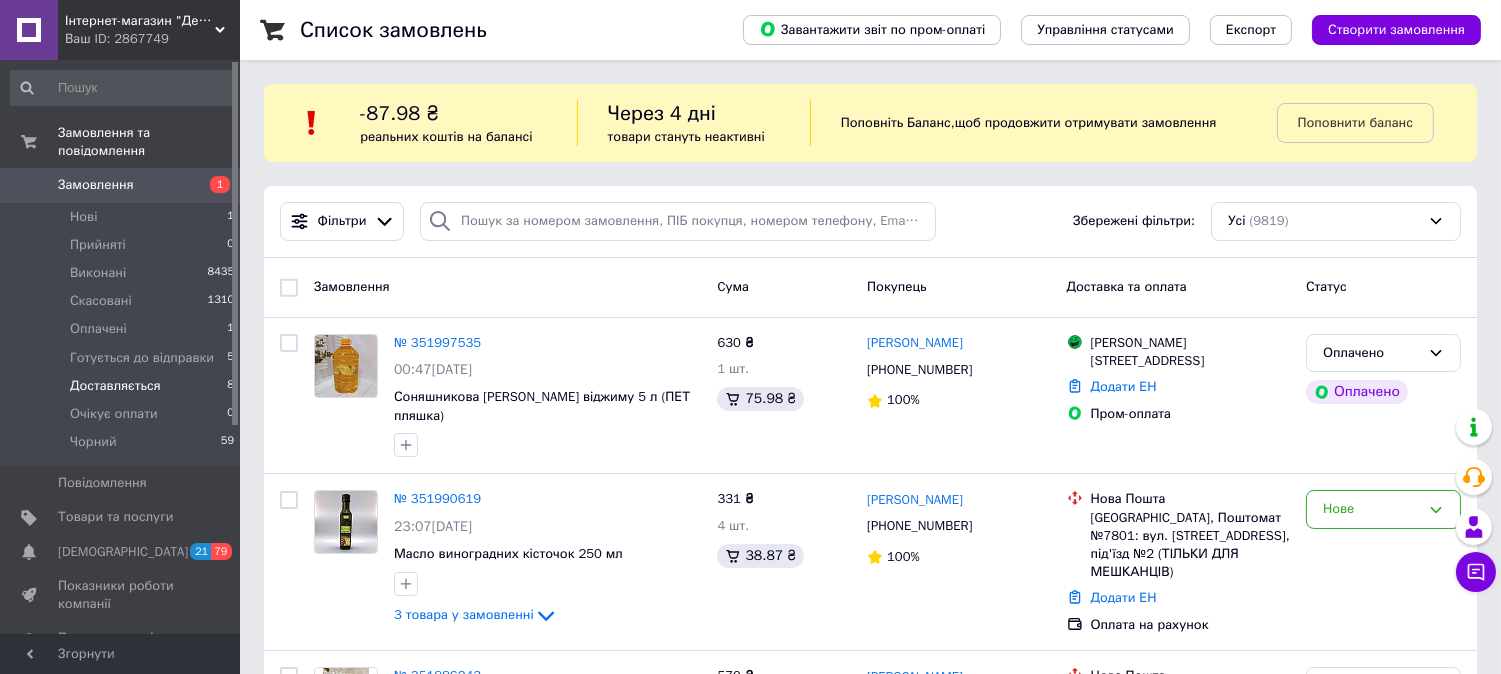 click on "Доставляється" at bounding box center (115, 386) 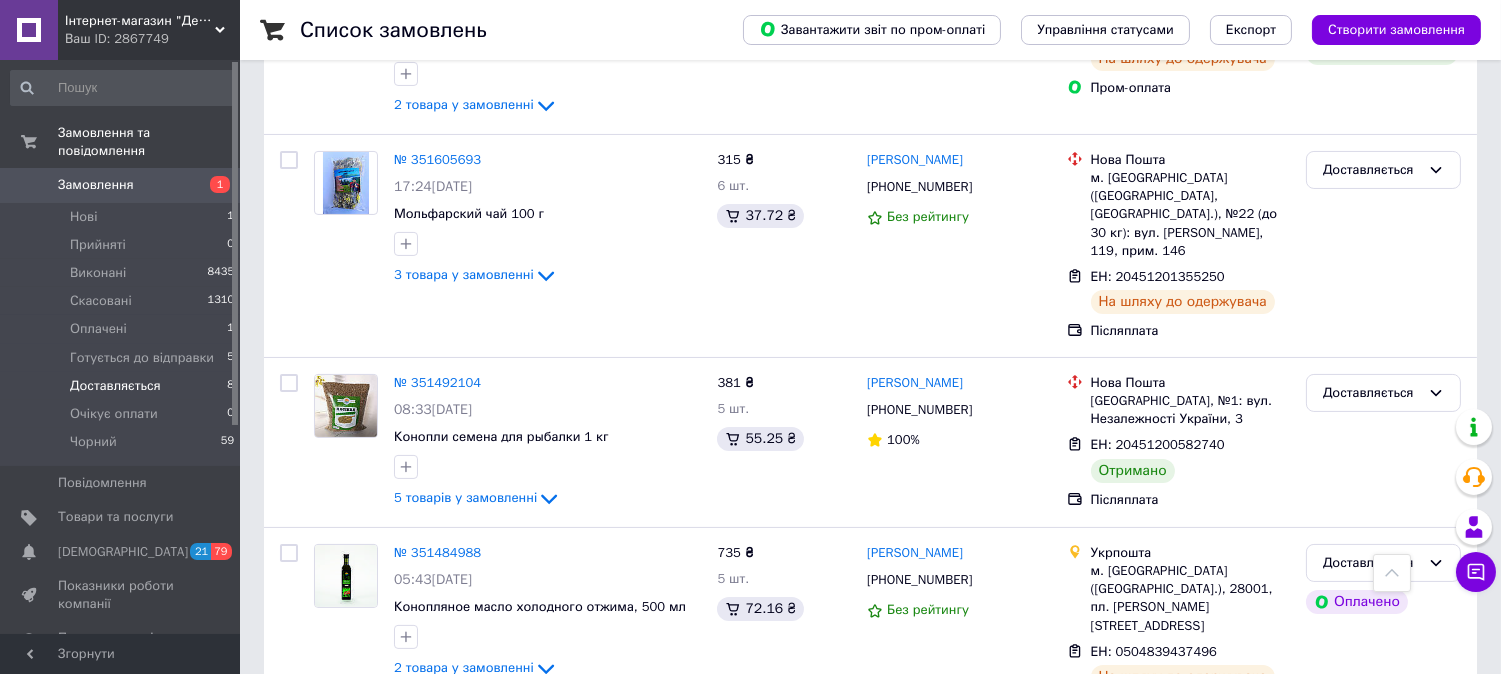 scroll, scrollTop: 666, scrollLeft: 0, axis: vertical 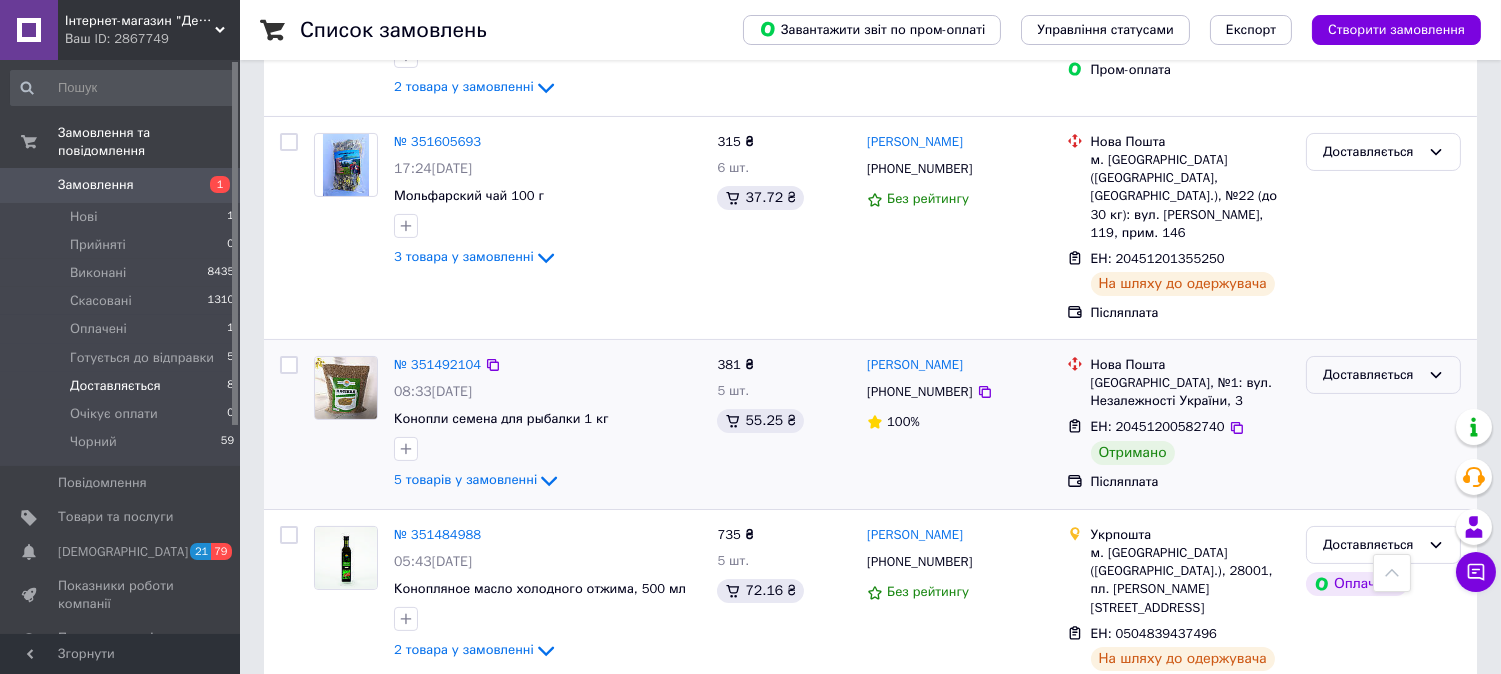 click on "Доставляється" at bounding box center (1371, 375) 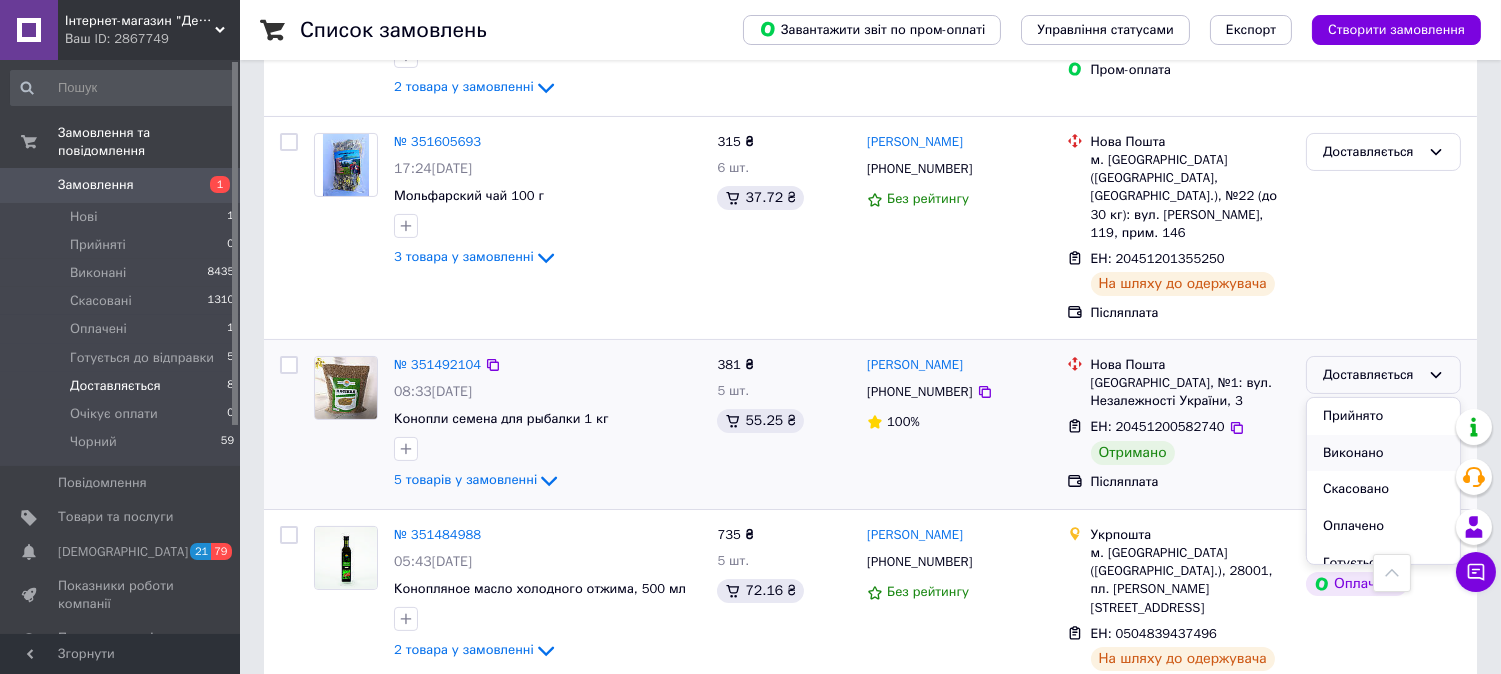 click on "Виконано" at bounding box center [1383, 453] 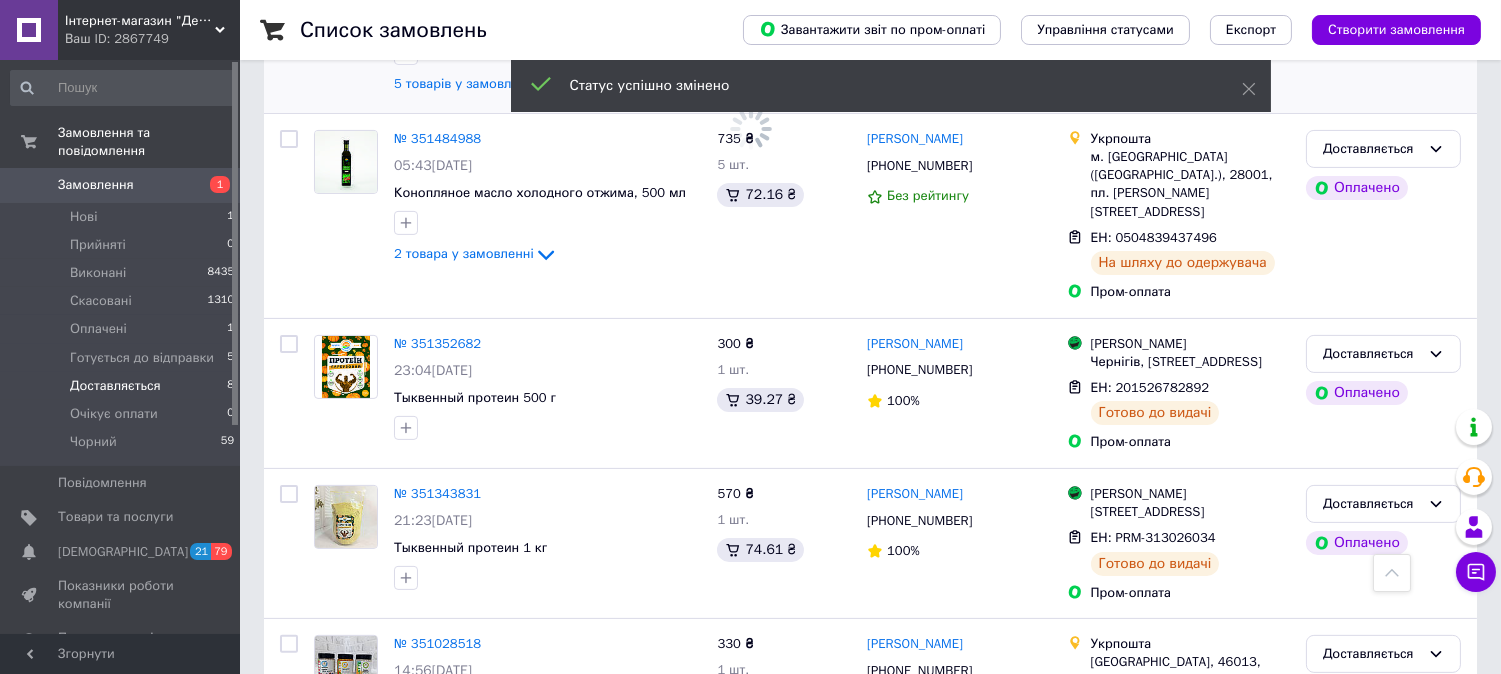 scroll, scrollTop: 1108, scrollLeft: 0, axis: vertical 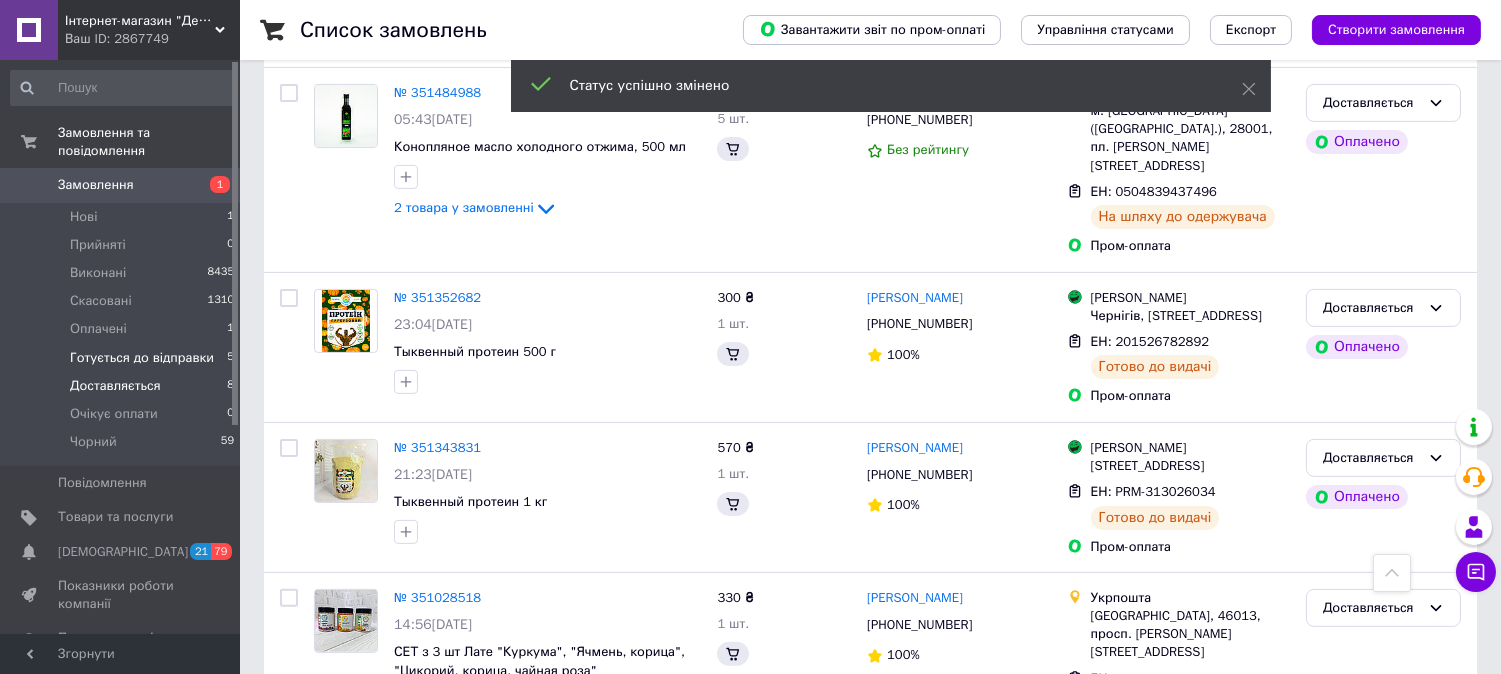 click on "Готується до відправки" at bounding box center (142, 358) 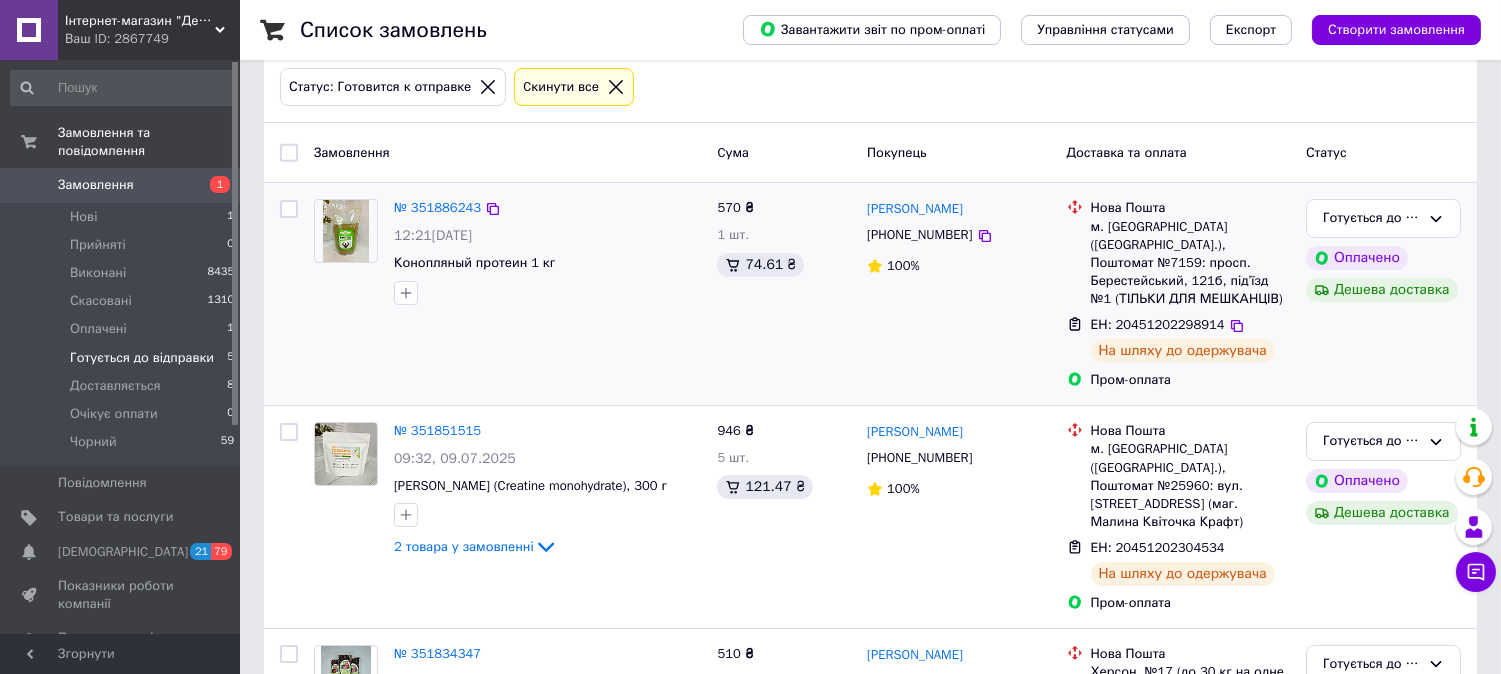 scroll, scrollTop: 222, scrollLeft: 0, axis: vertical 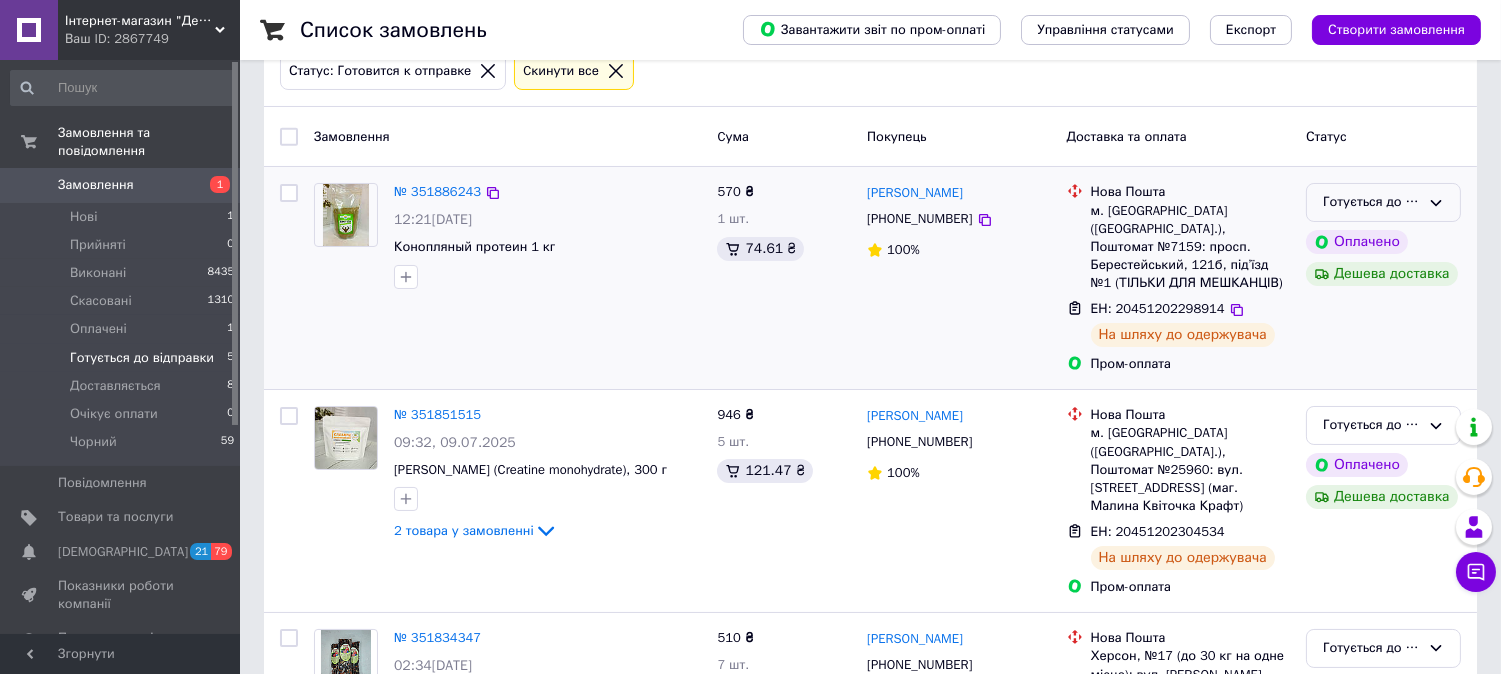 click on "Готується до відправки" at bounding box center (1383, 202) 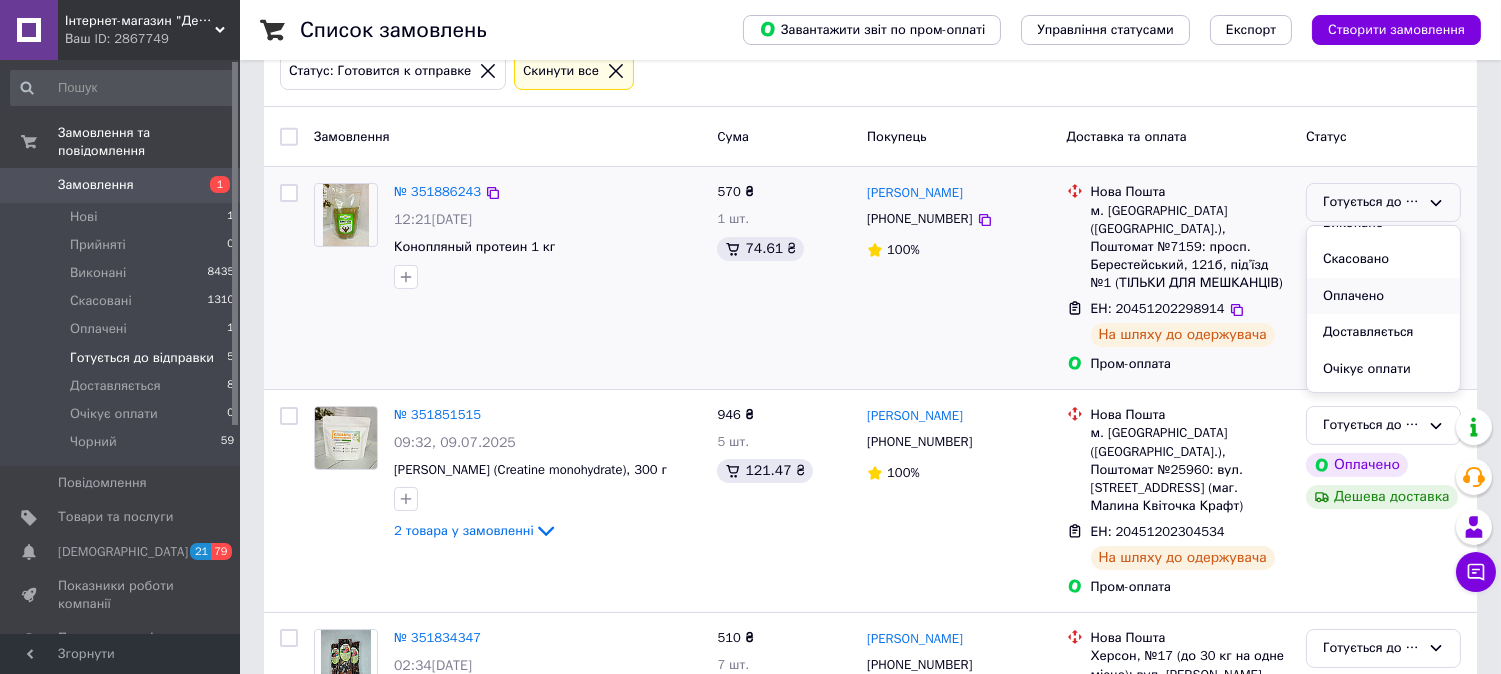 scroll, scrollTop: 90, scrollLeft: 0, axis: vertical 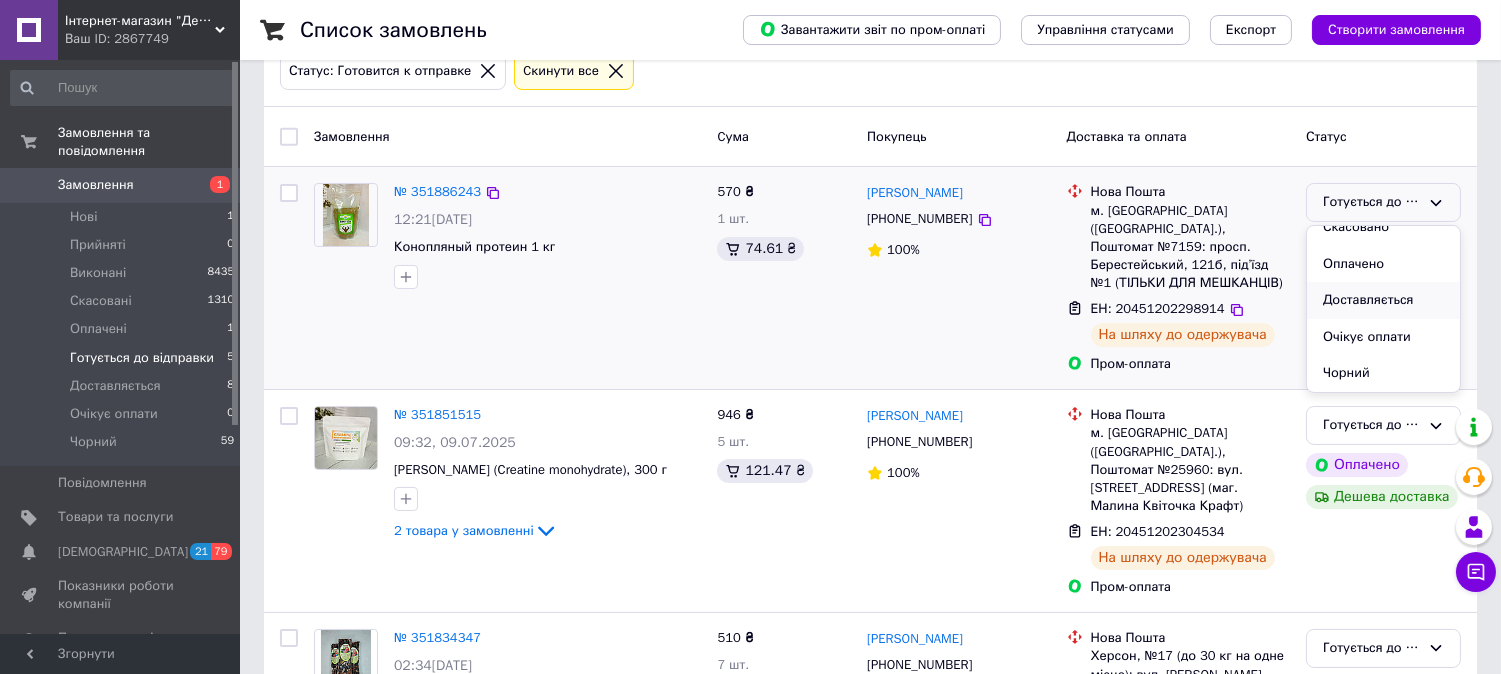 click on "Доставляється" at bounding box center [1383, 300] 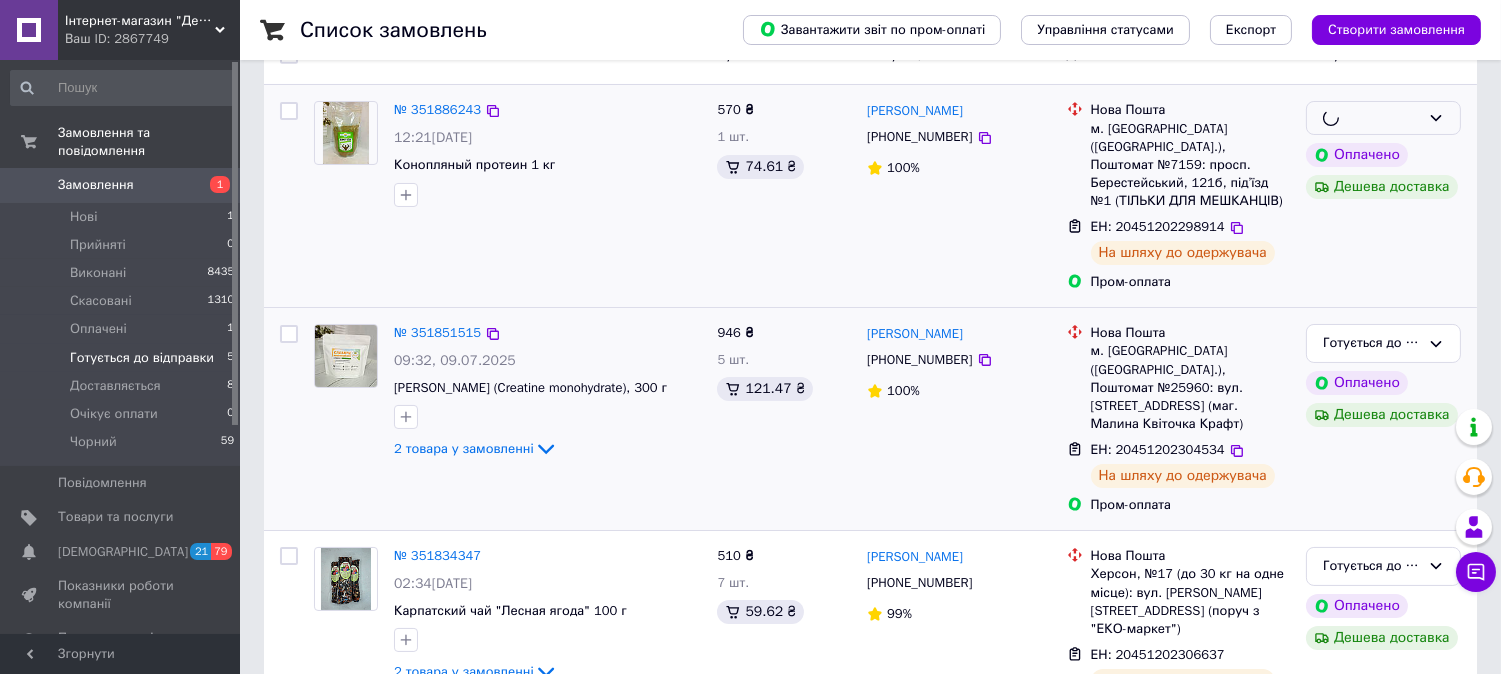 scroll, scrollTop: 444, scrollLeft: 0, axis: vertical 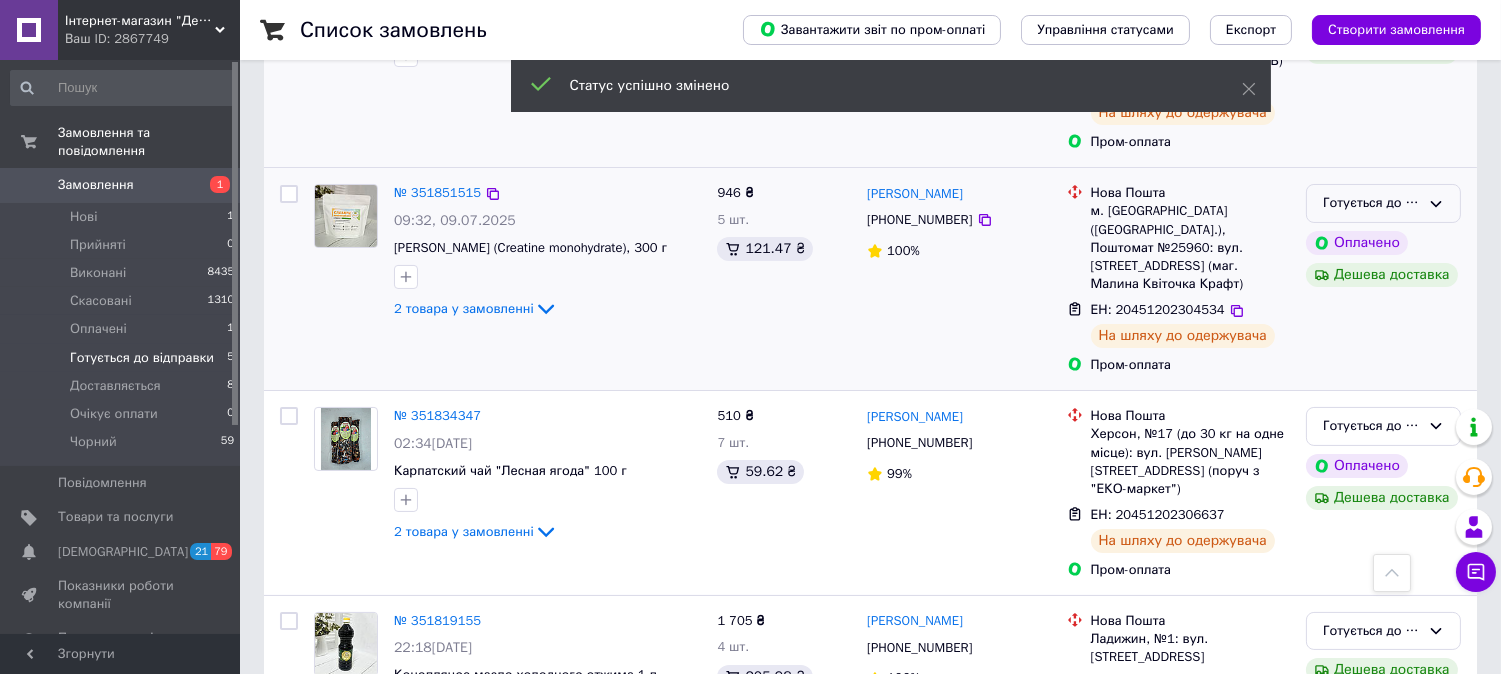 click on "Готується до відправки" at bounding box center (1371, 203) 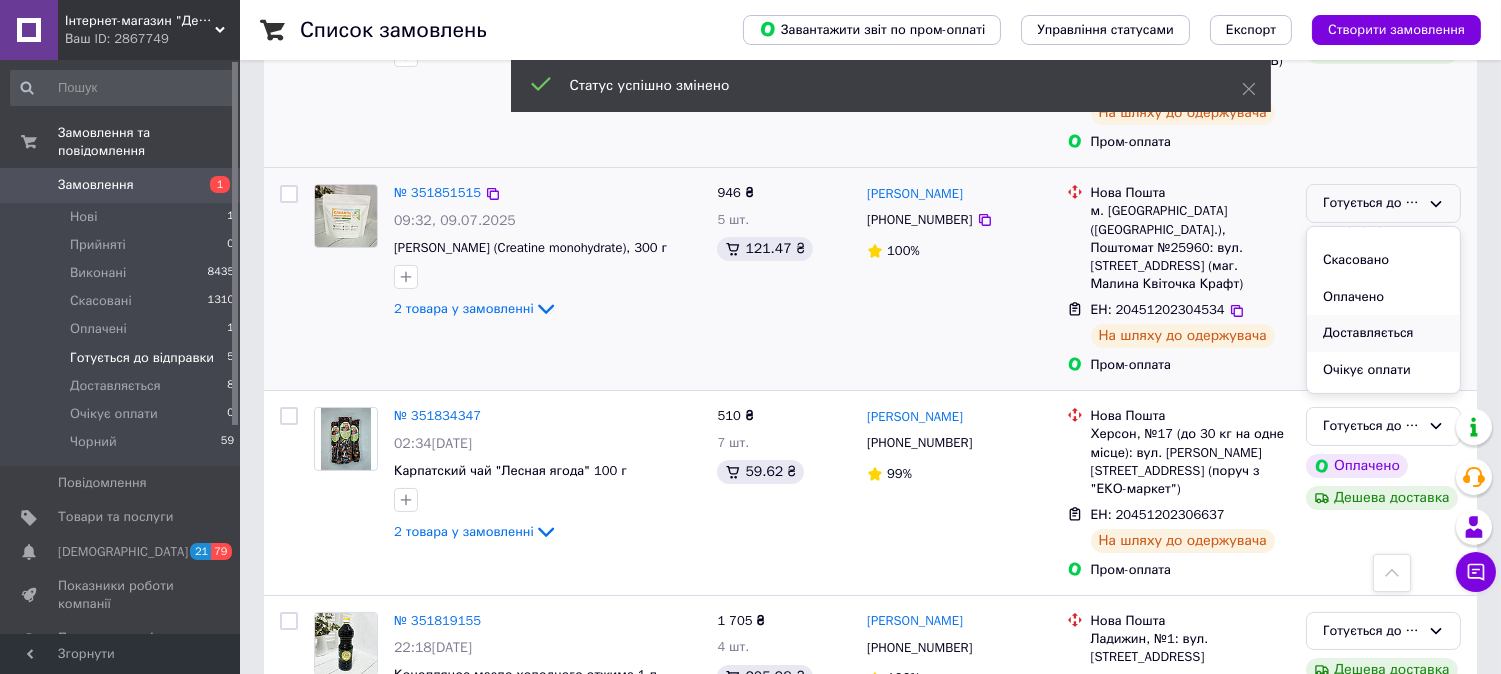 scroll, scrollTop: 90, scrollLeft: 0, axis: vertical 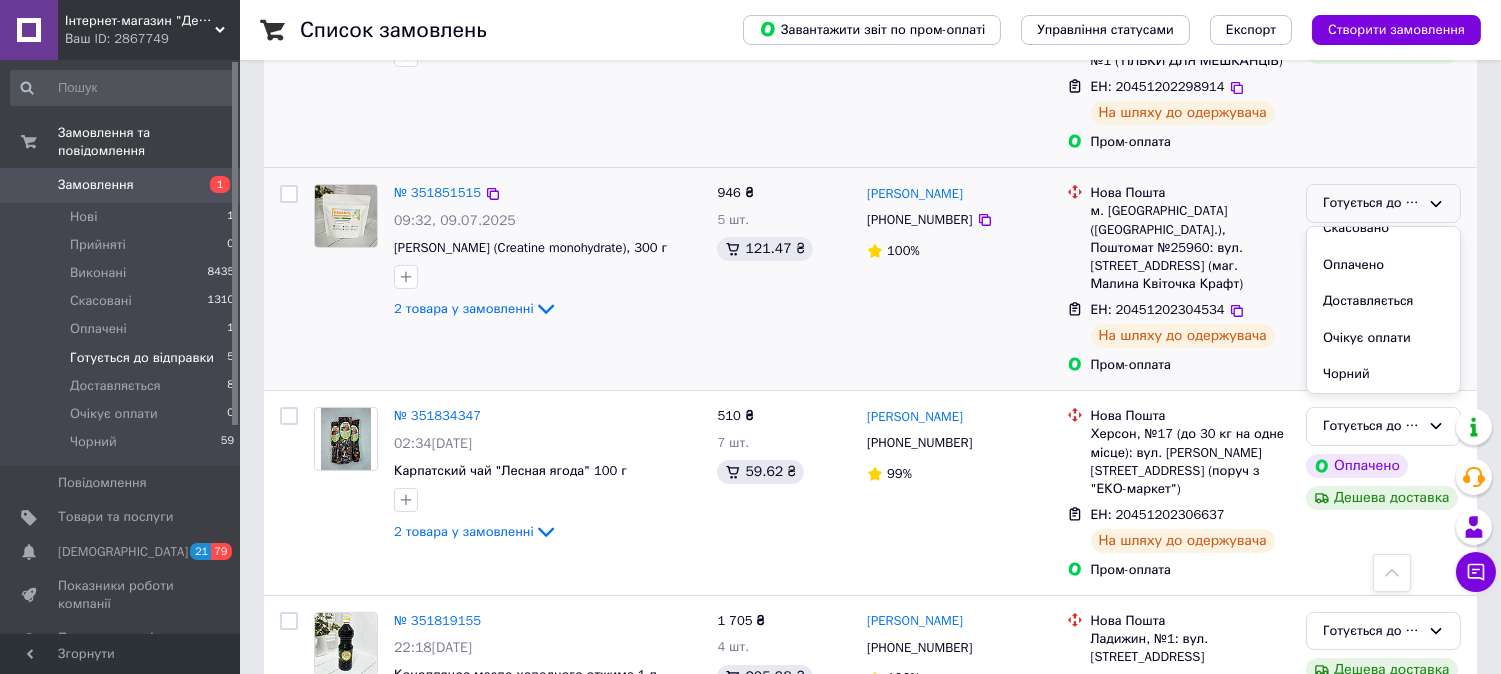 click on "Доставляється" at bounding box center (1383, 301) 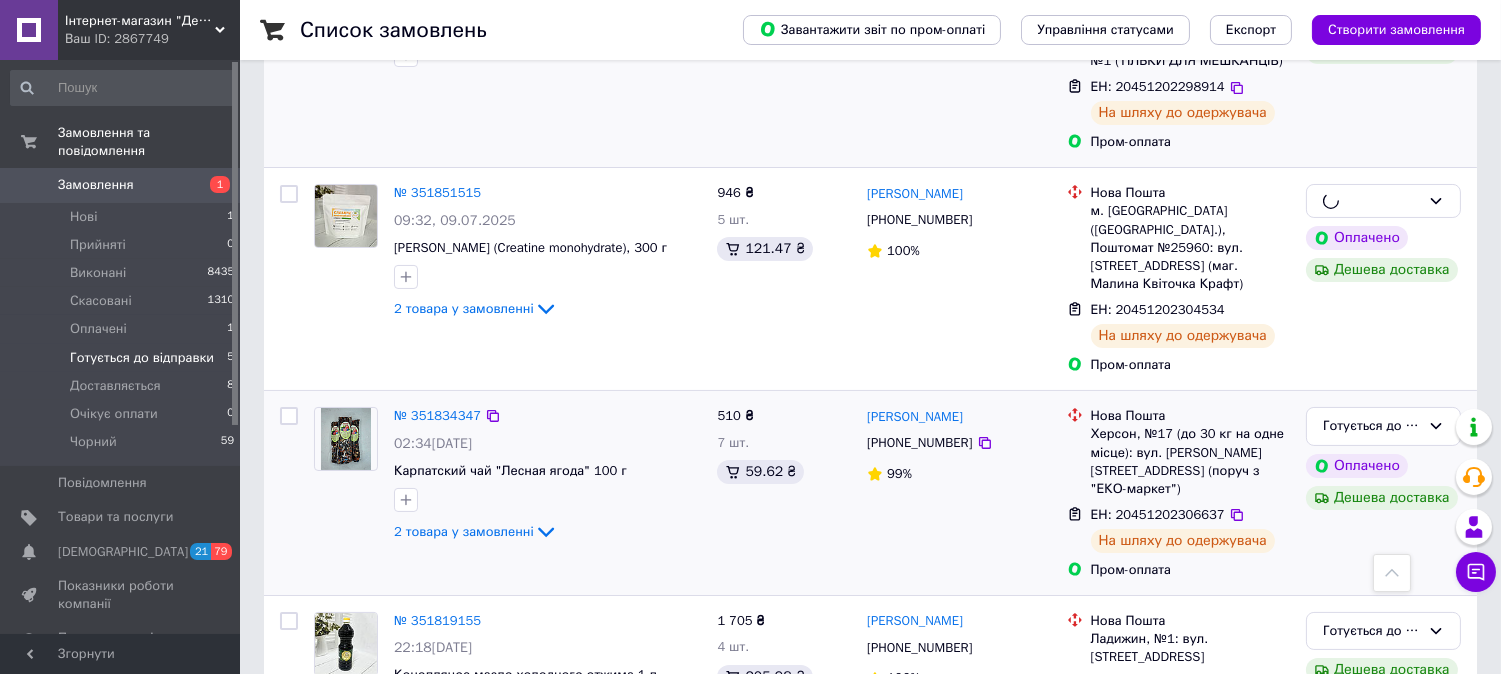 scroll, scrollTop: 555, scrollLeft: 0, axis: vertical 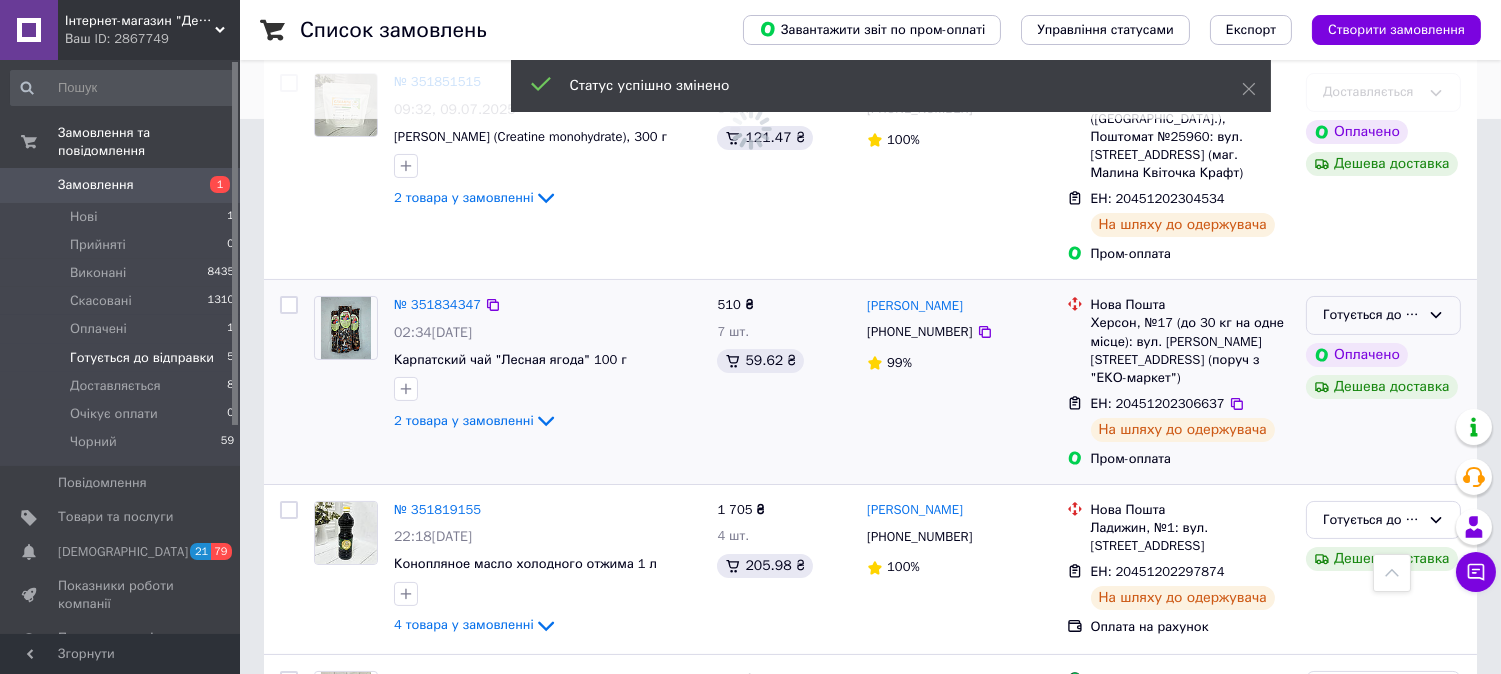 click on "Готується до відправки" at bounding box center (1383, 315) 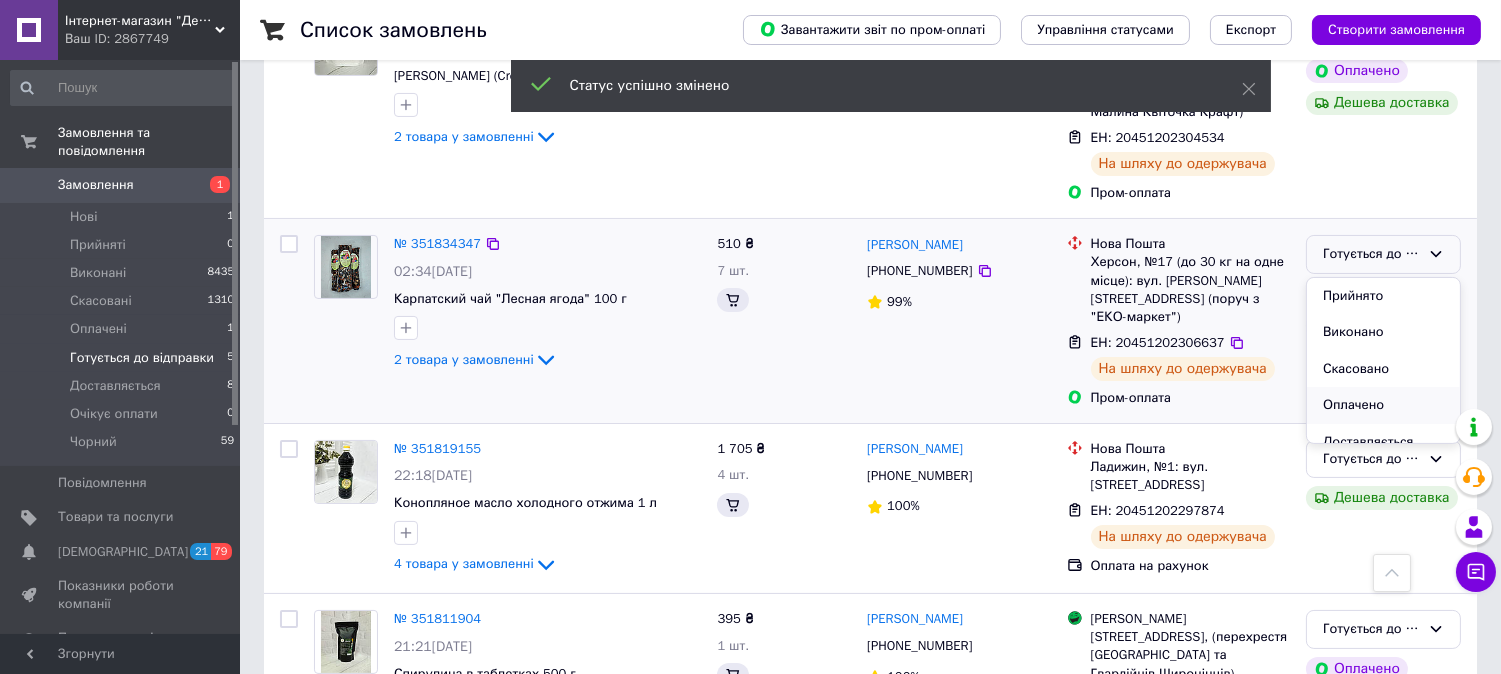 scroll, scrollTop: 666, scrollLeft: 0, axis: vertical 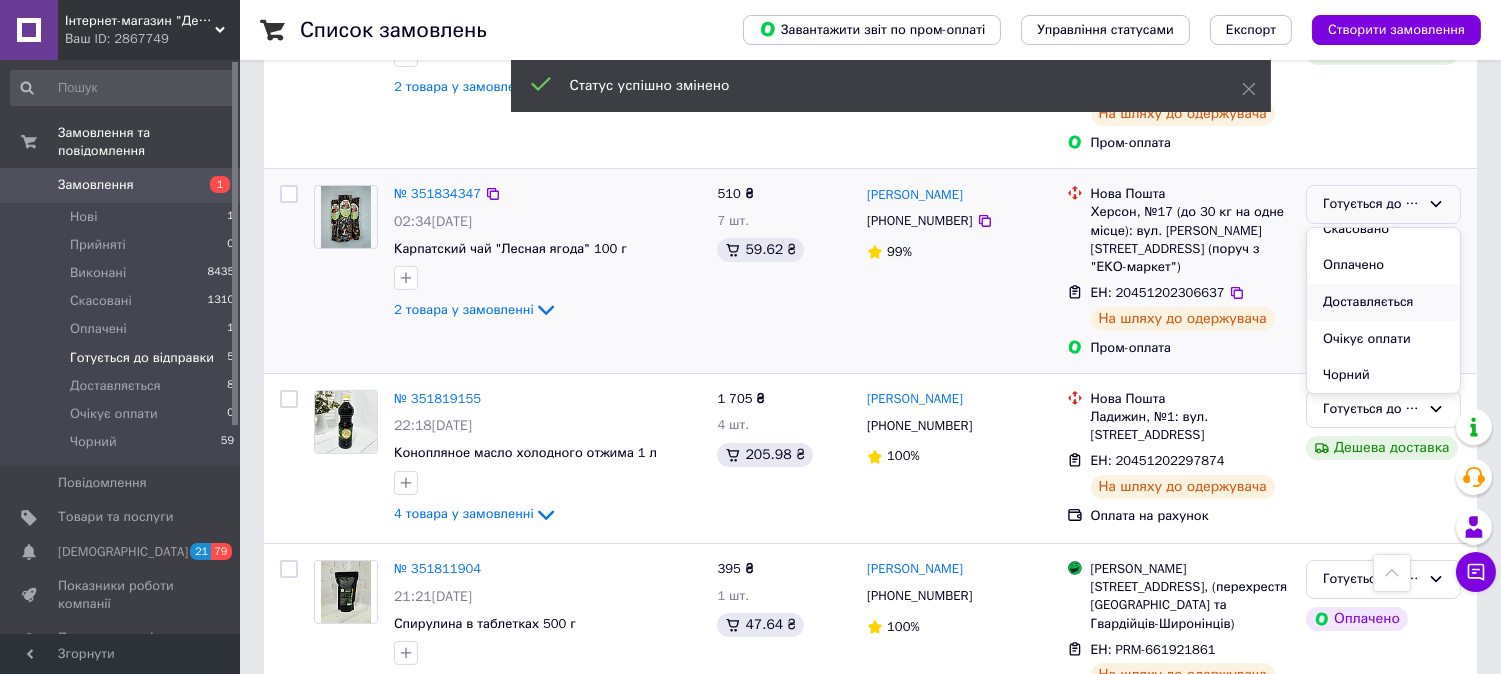 click on "Доставляється" at bounding box center [1383, 302] 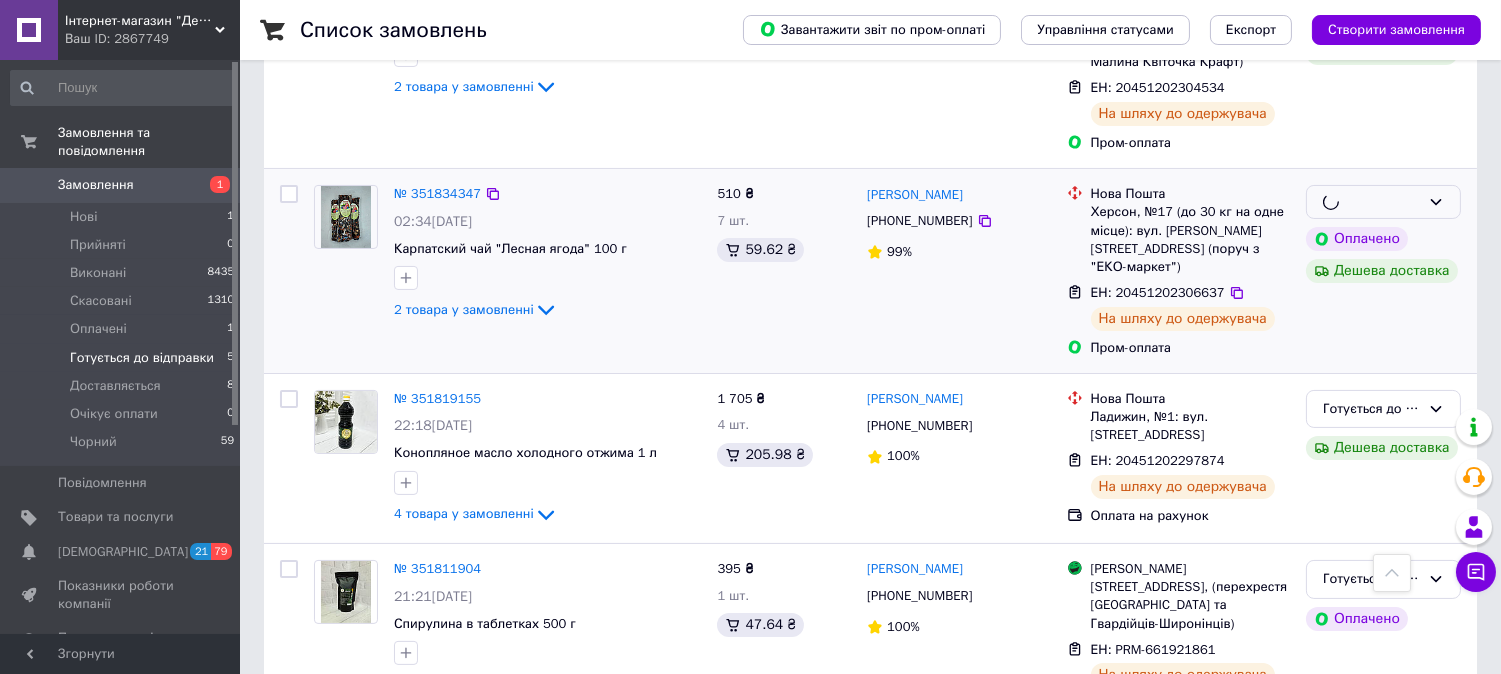 scroll, scrollTop: 691, scrollLeft: 0, axis: vertical 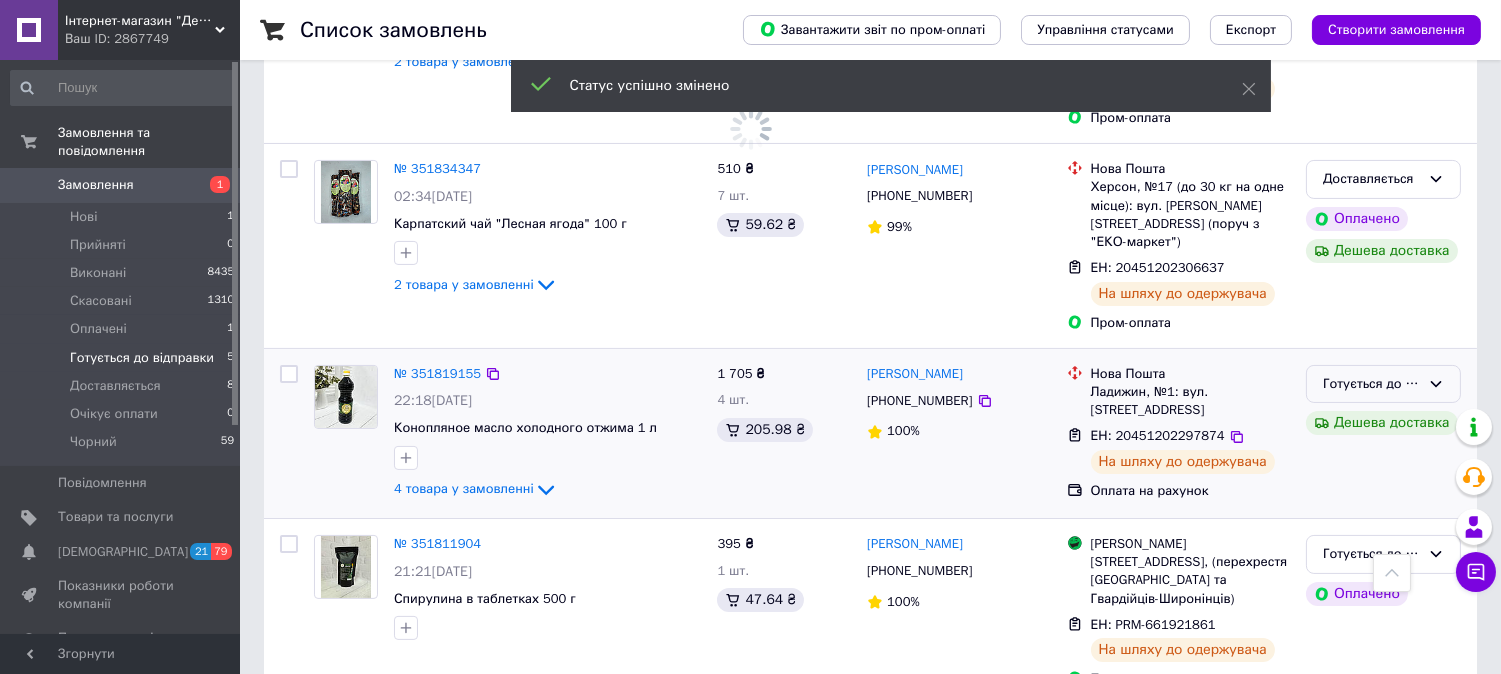 click on "Готується до відправки" at bounding box center (1383, 384) 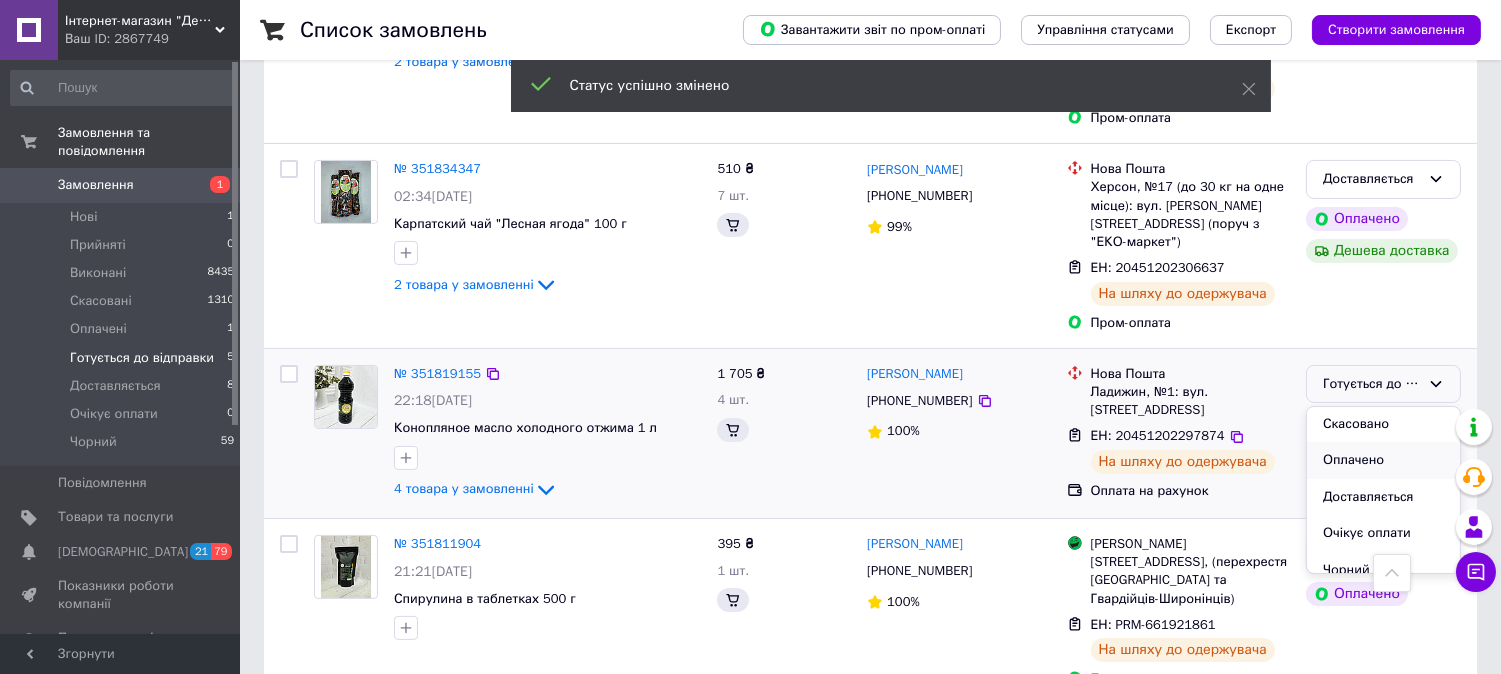 scroll, scrollTop: 90, scrollLeft: 0, axis: vertical 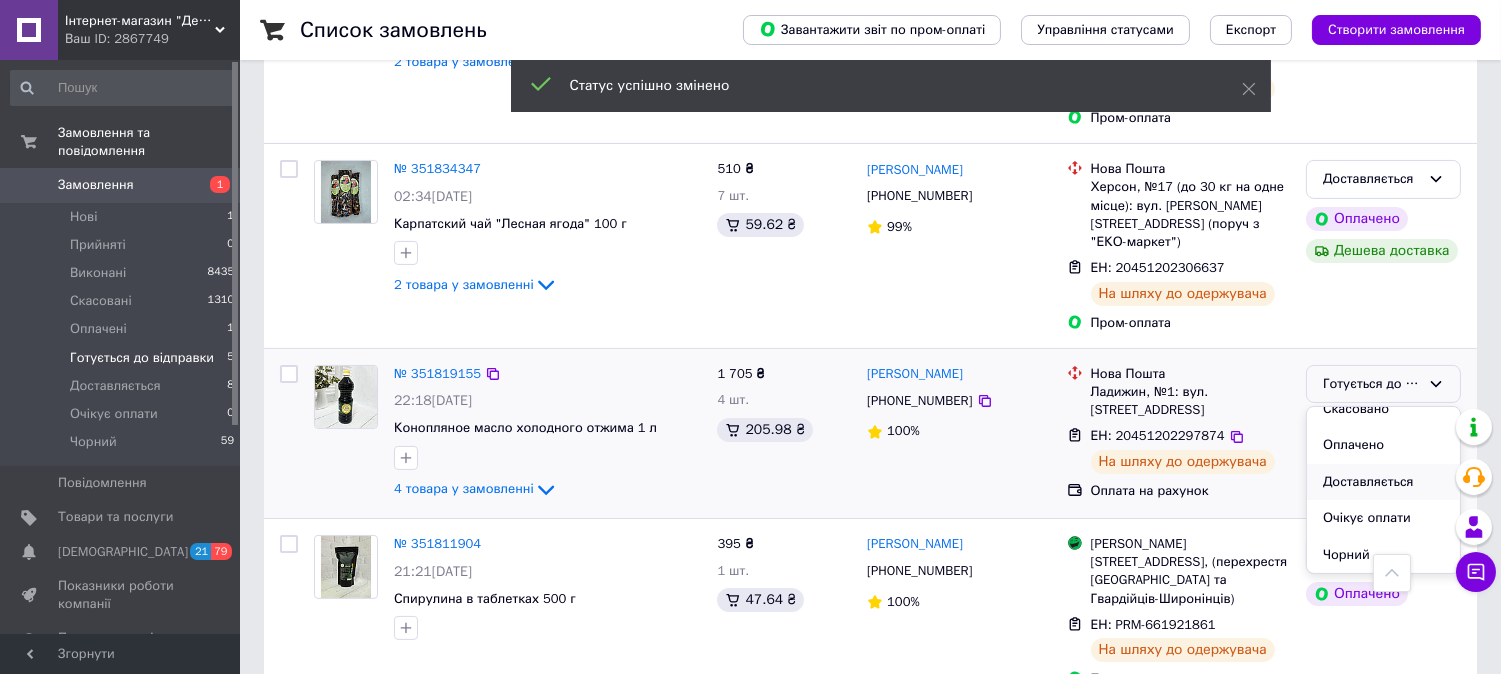 click on "Доставляється" at bounding box center [1383, 482] 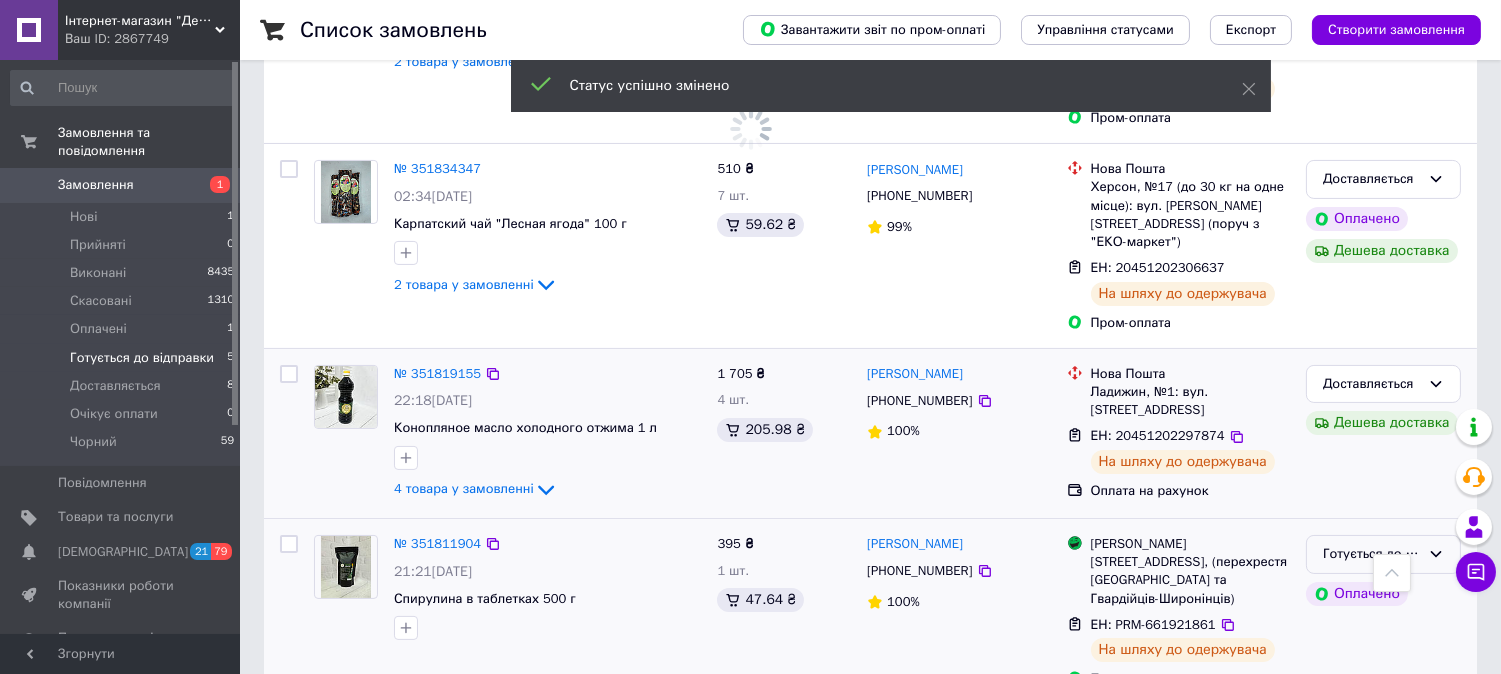 click on "Готується до відправки" at bounding box center (1371, 554) 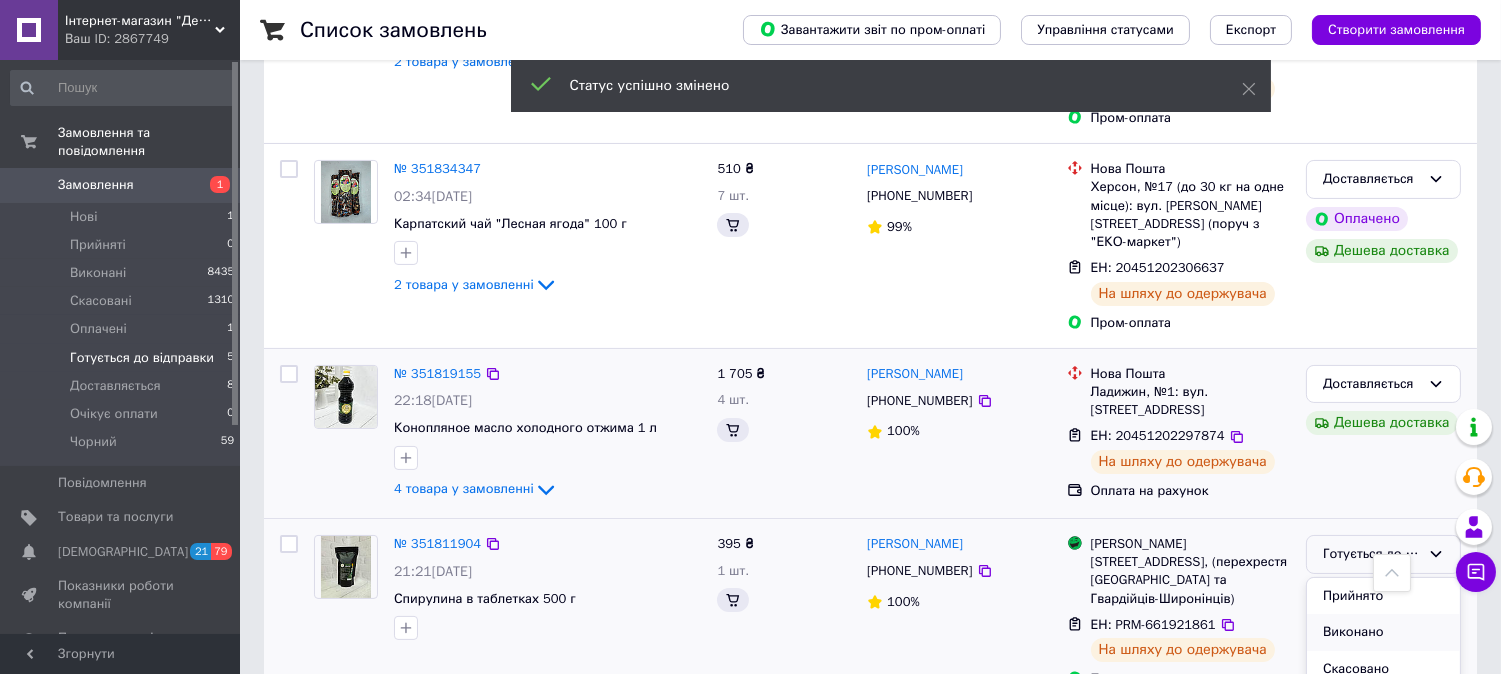 scroll, scrollTop: 90, scrollLeft: 0, axis: vertical 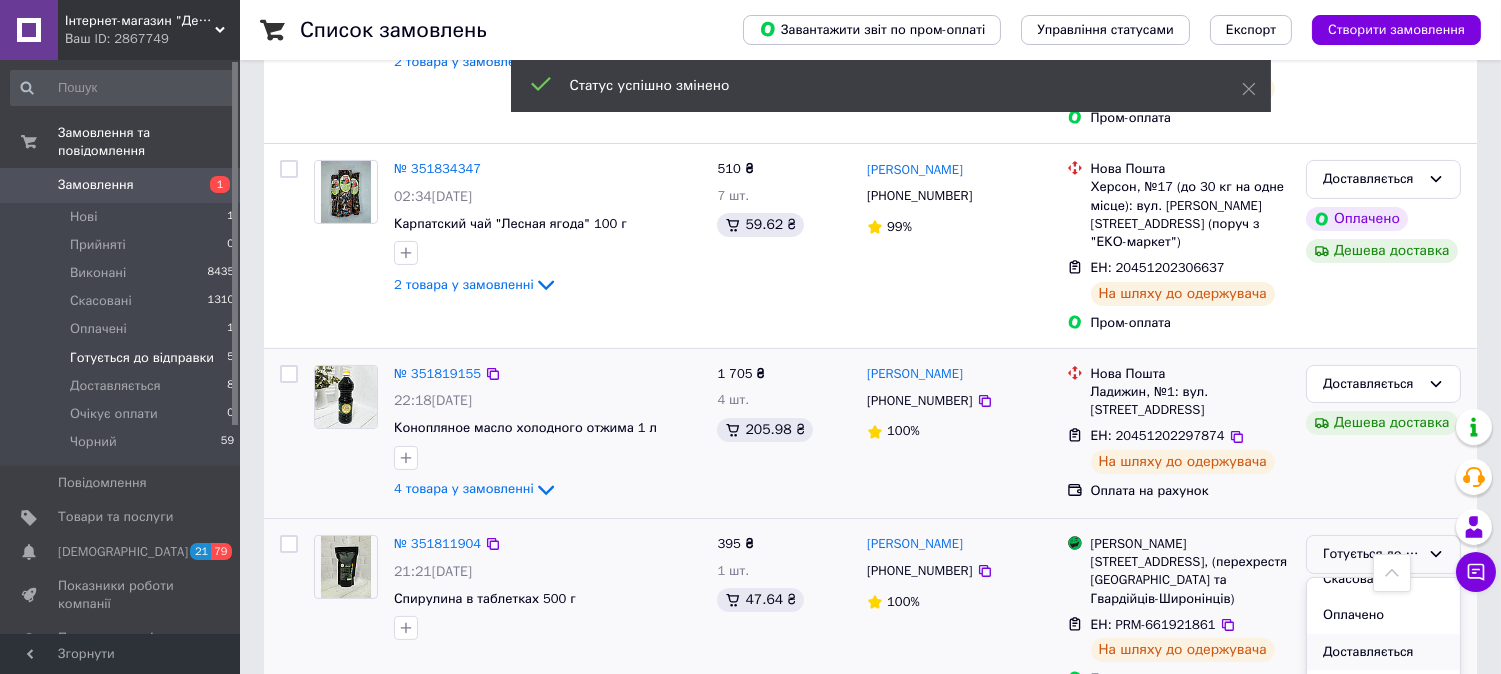 click on "Доставляється" at bounding box center (1383, 652) 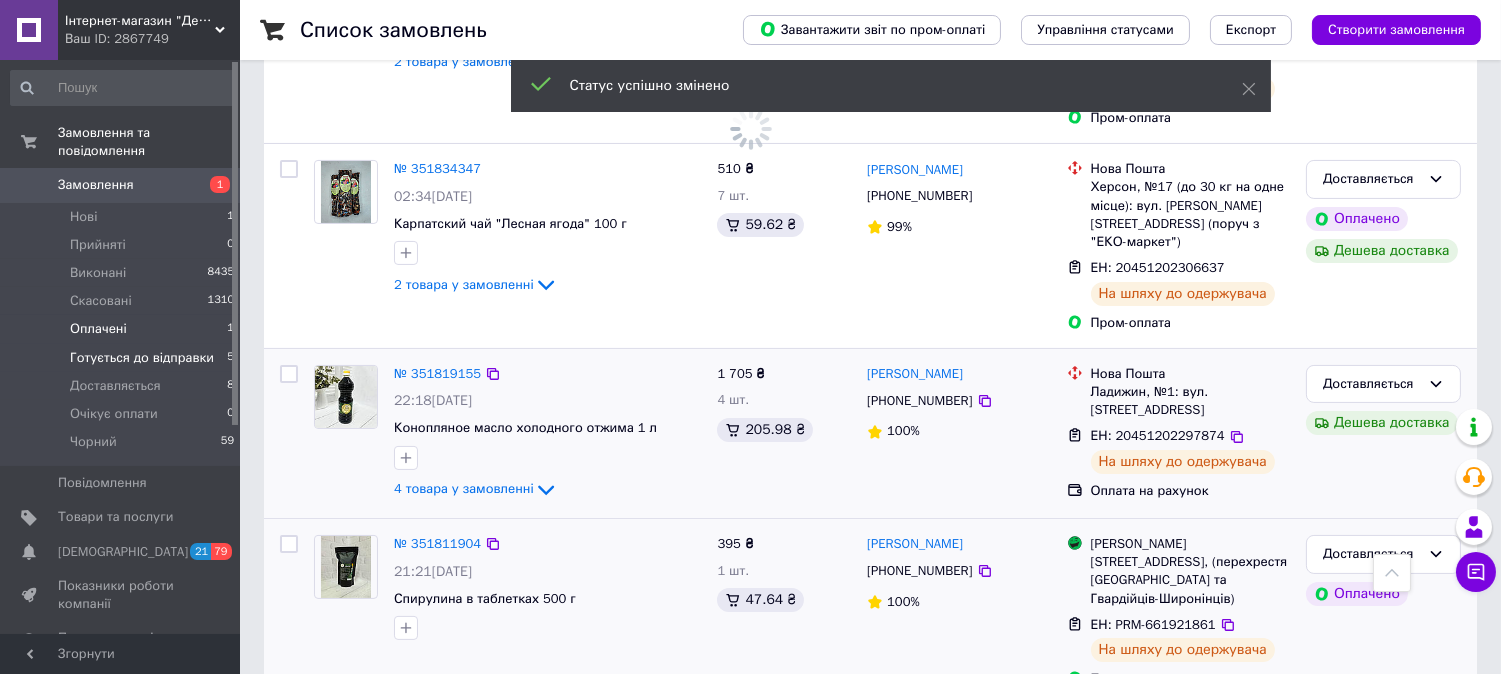 click on "Оплачені" at bounding box center [98, 329] 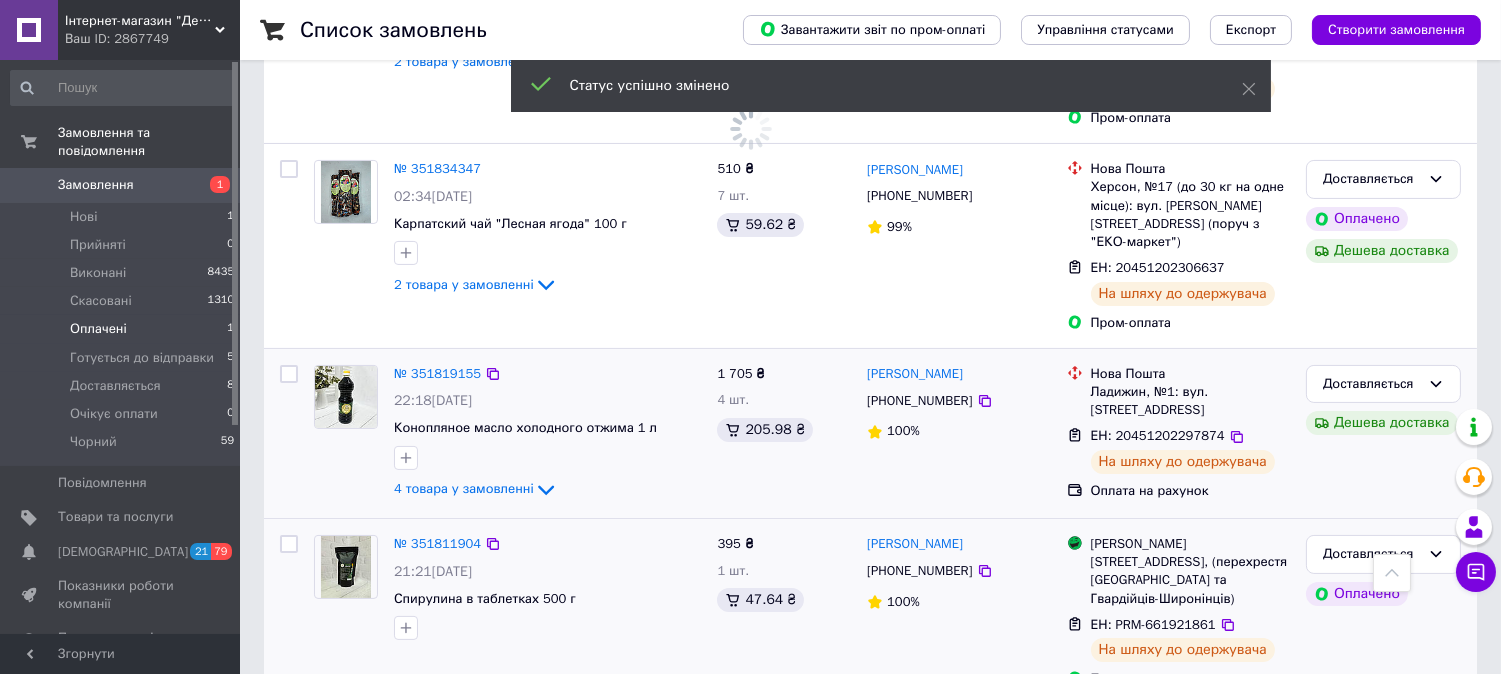 scroll, scrollTop: 0, scrollLeft: 0, axis: both 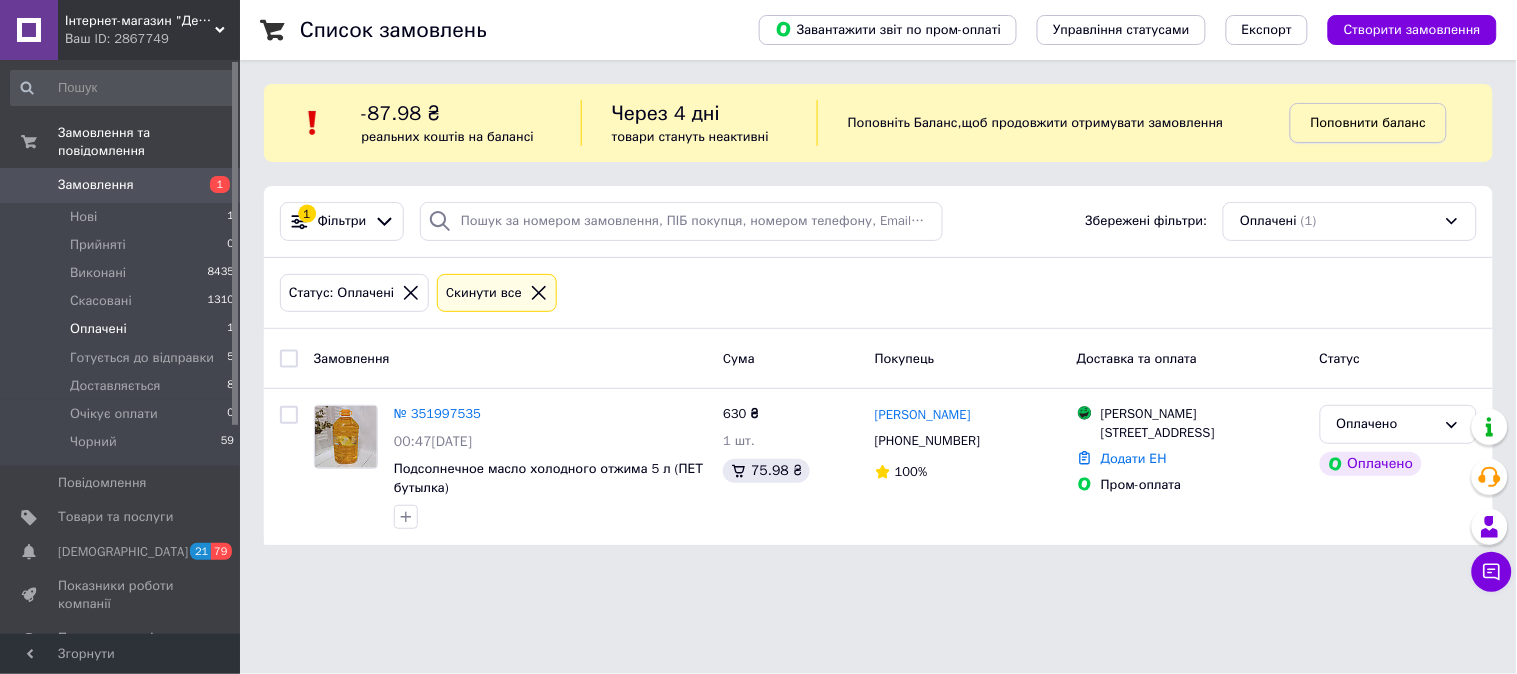 click on "Поповнити баланс" at bounding box center [1368, 122] 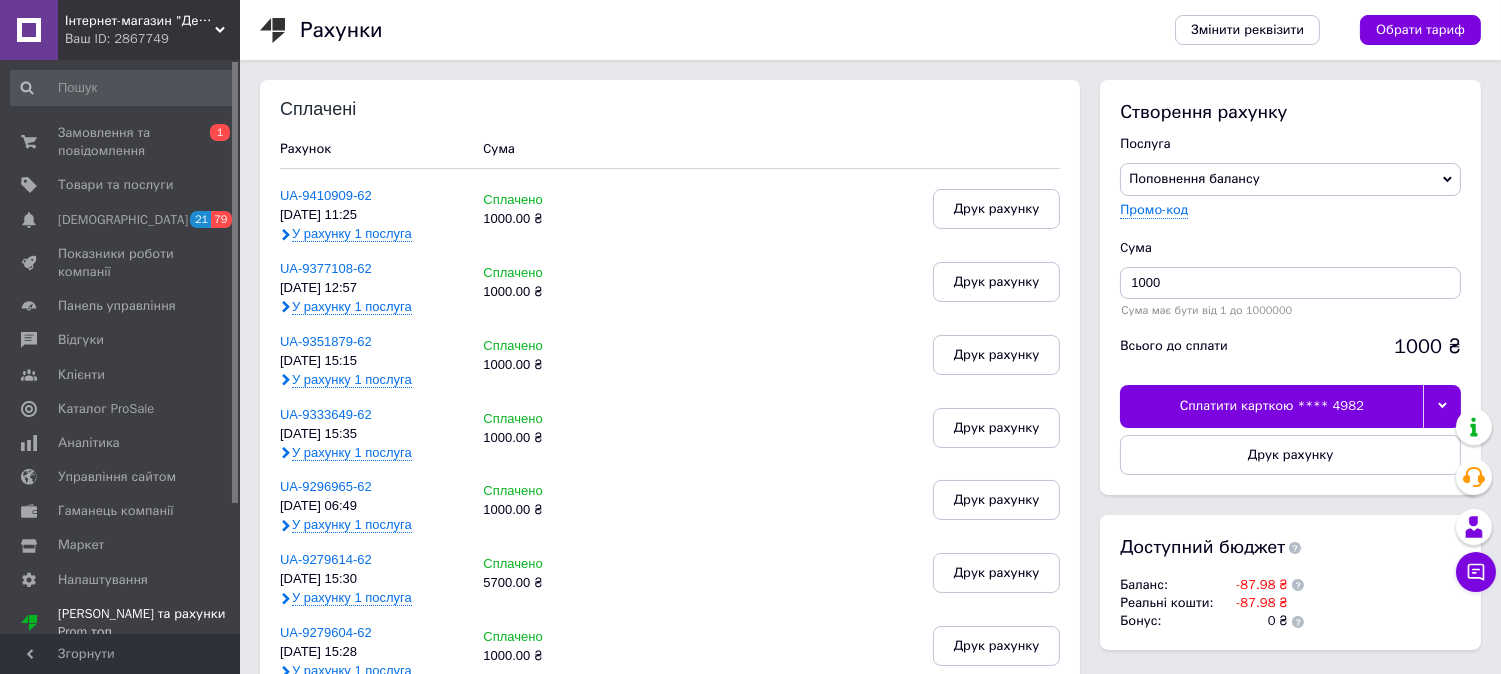 click 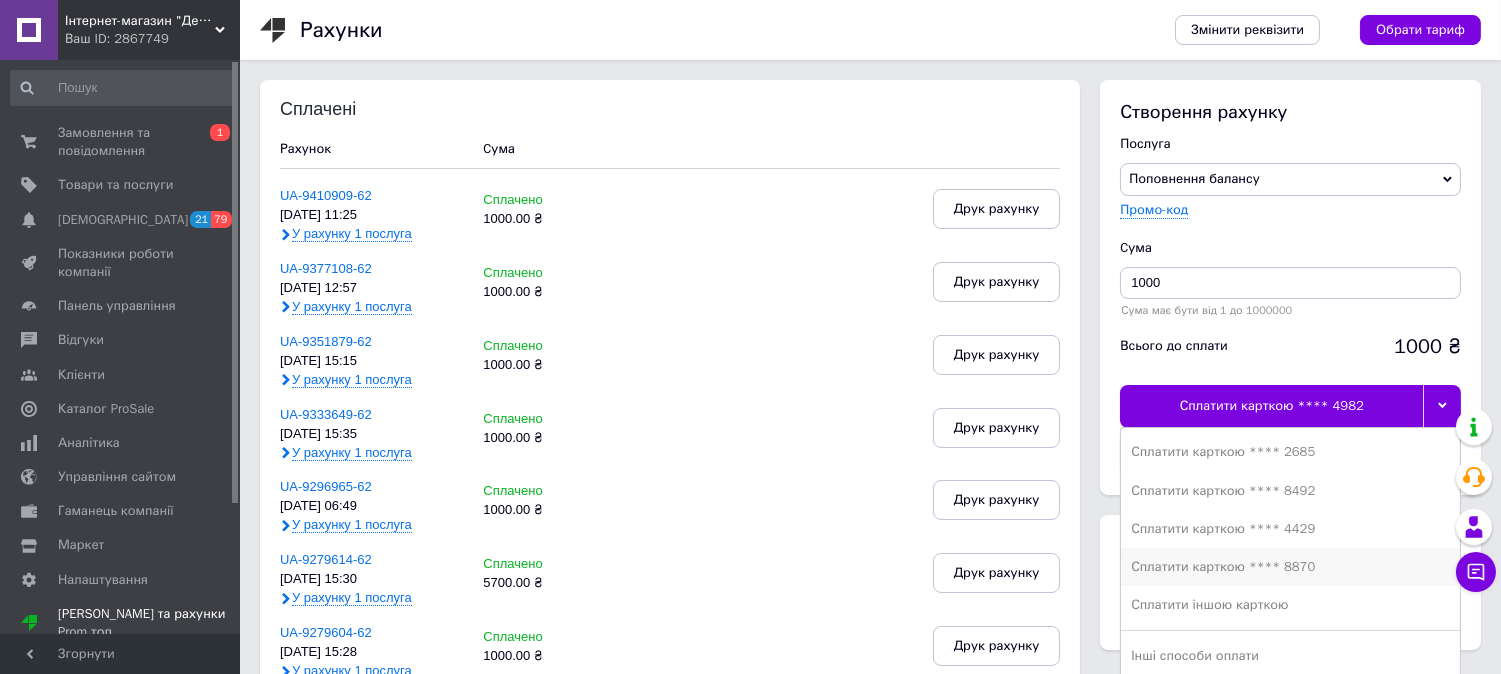 click on "Сплатити карткою  **** 8870" at bounding box center (1290, 567) 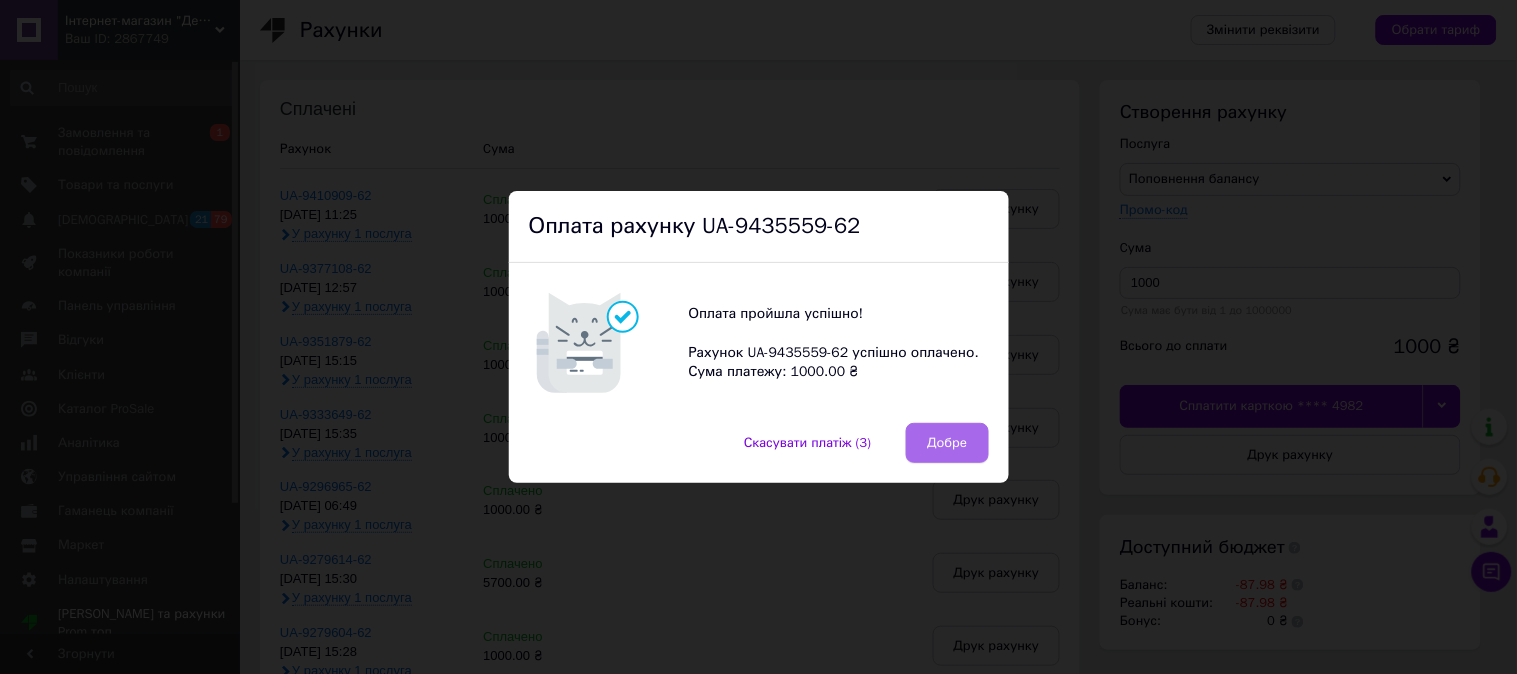 click on "Добре" at bounding box center (947, 443) 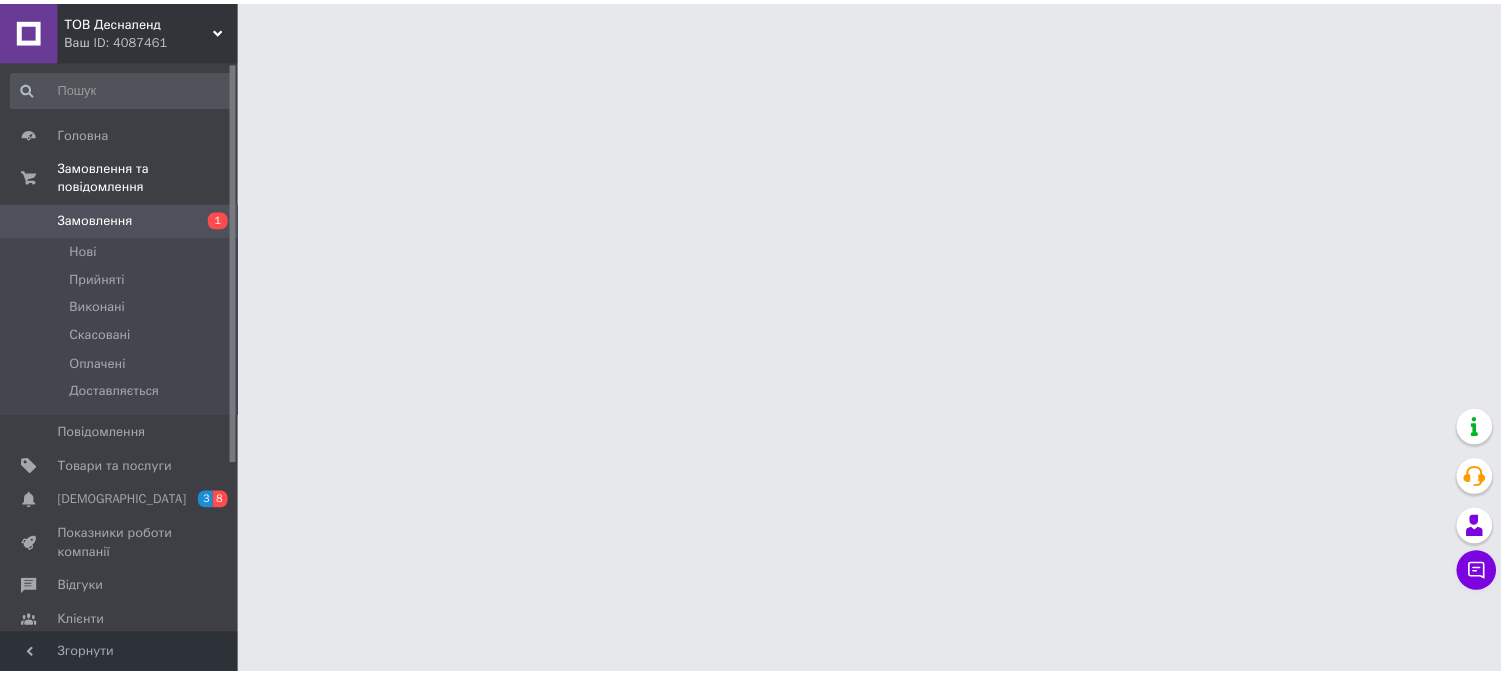 scroll, scrollTop: 0, scrollLeft: 0, axis: both 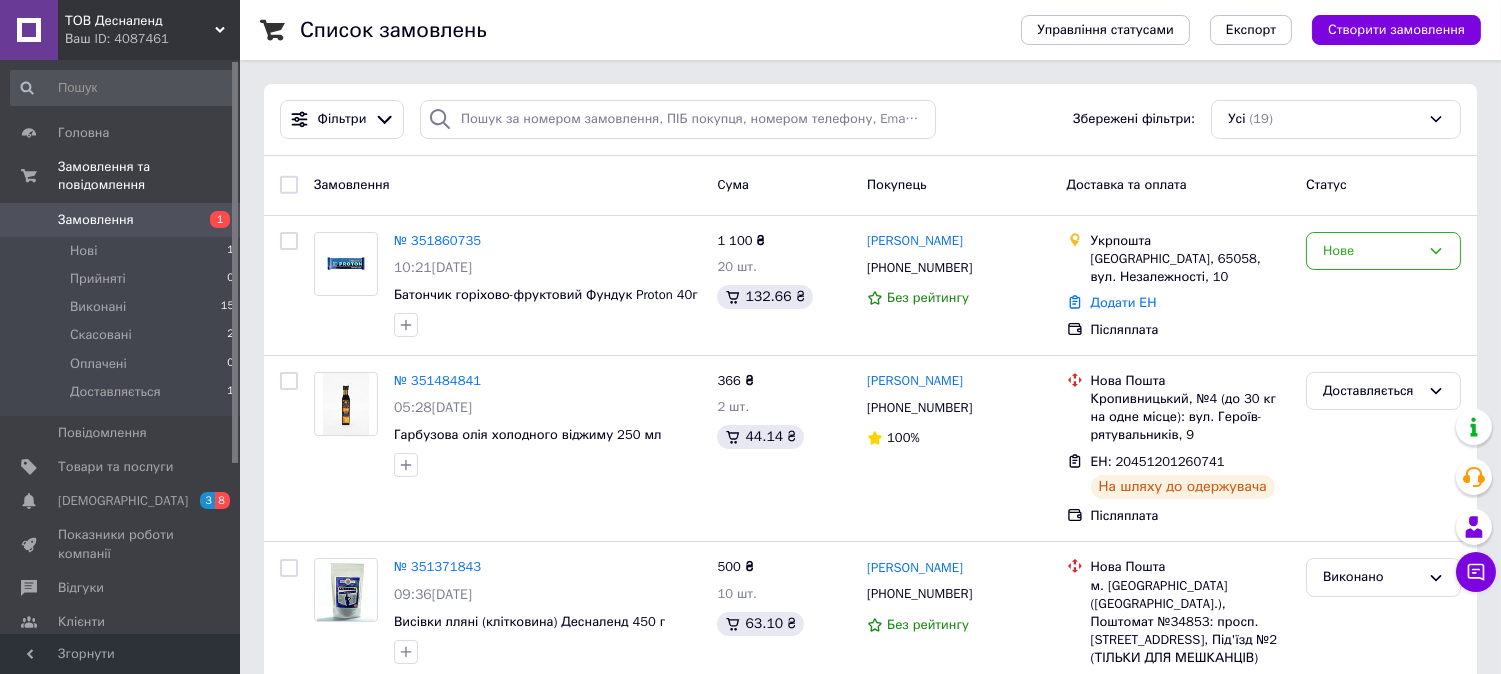 click on "ТОВ Десналенд" at bounding box center (140, 21) 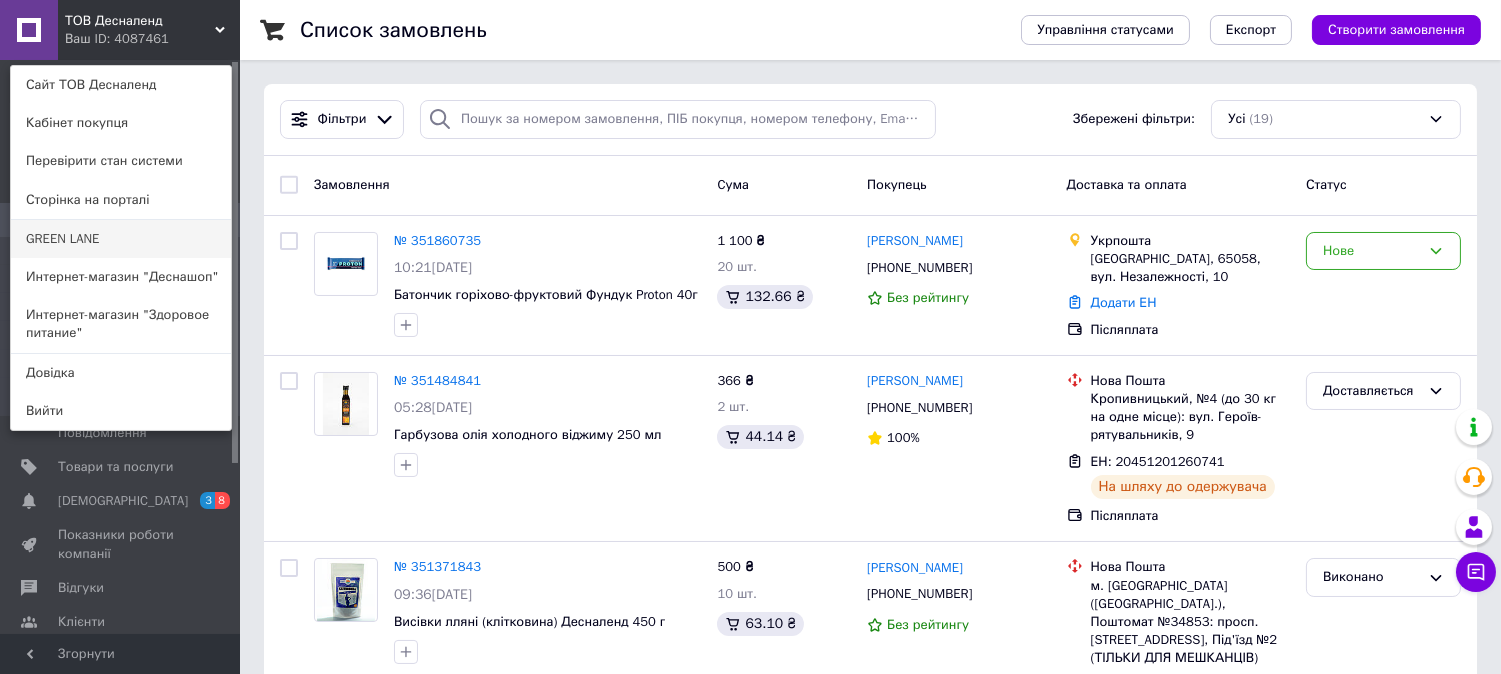 click on "GREEN LANE" at bounding box center (121, 239) 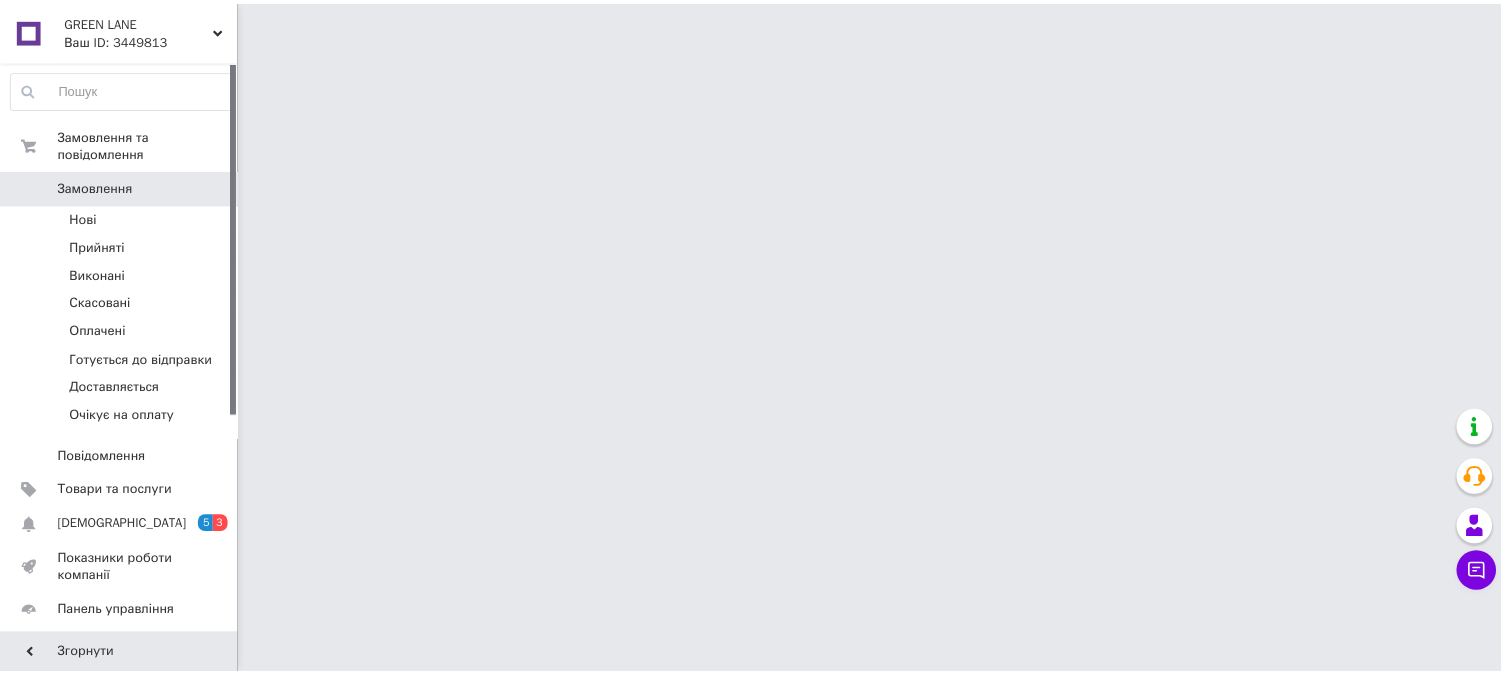 scroll, scrollTop: 0, scrollLeft: 0, axis: both 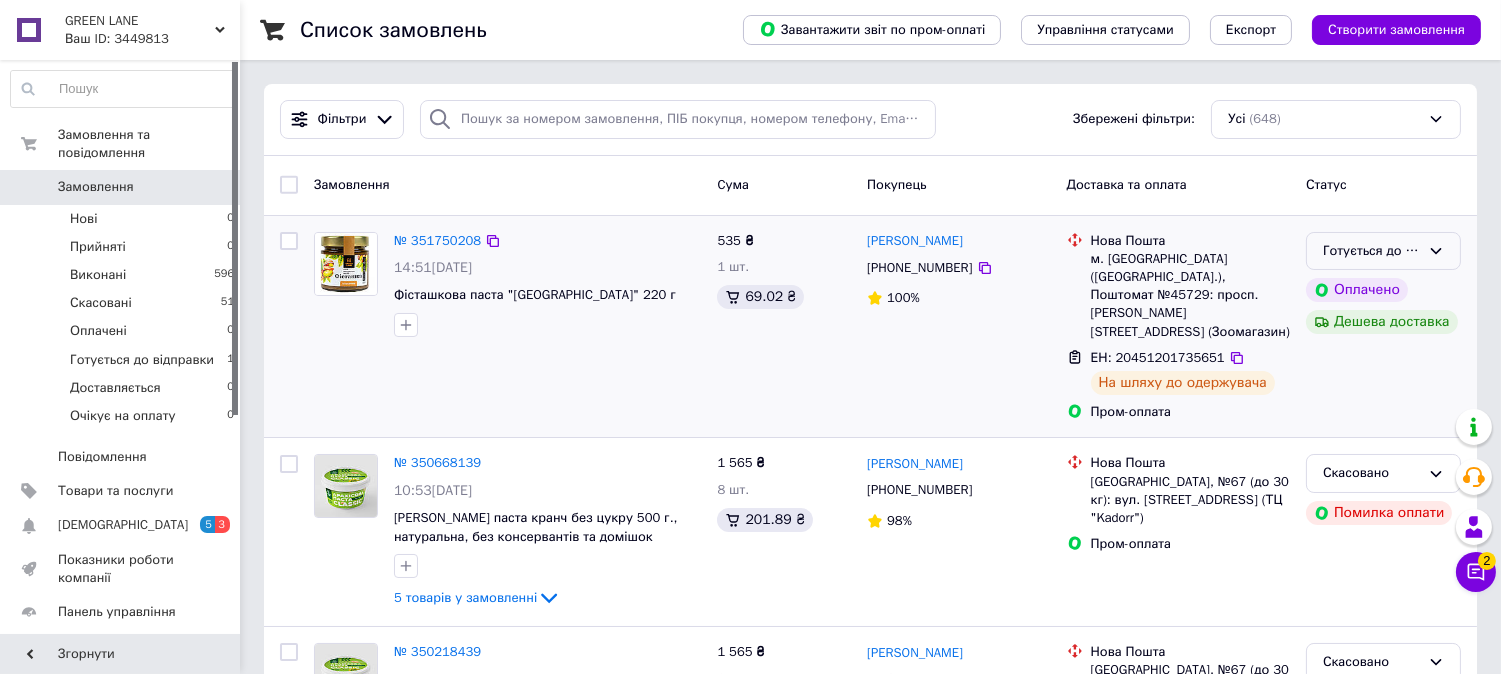 click 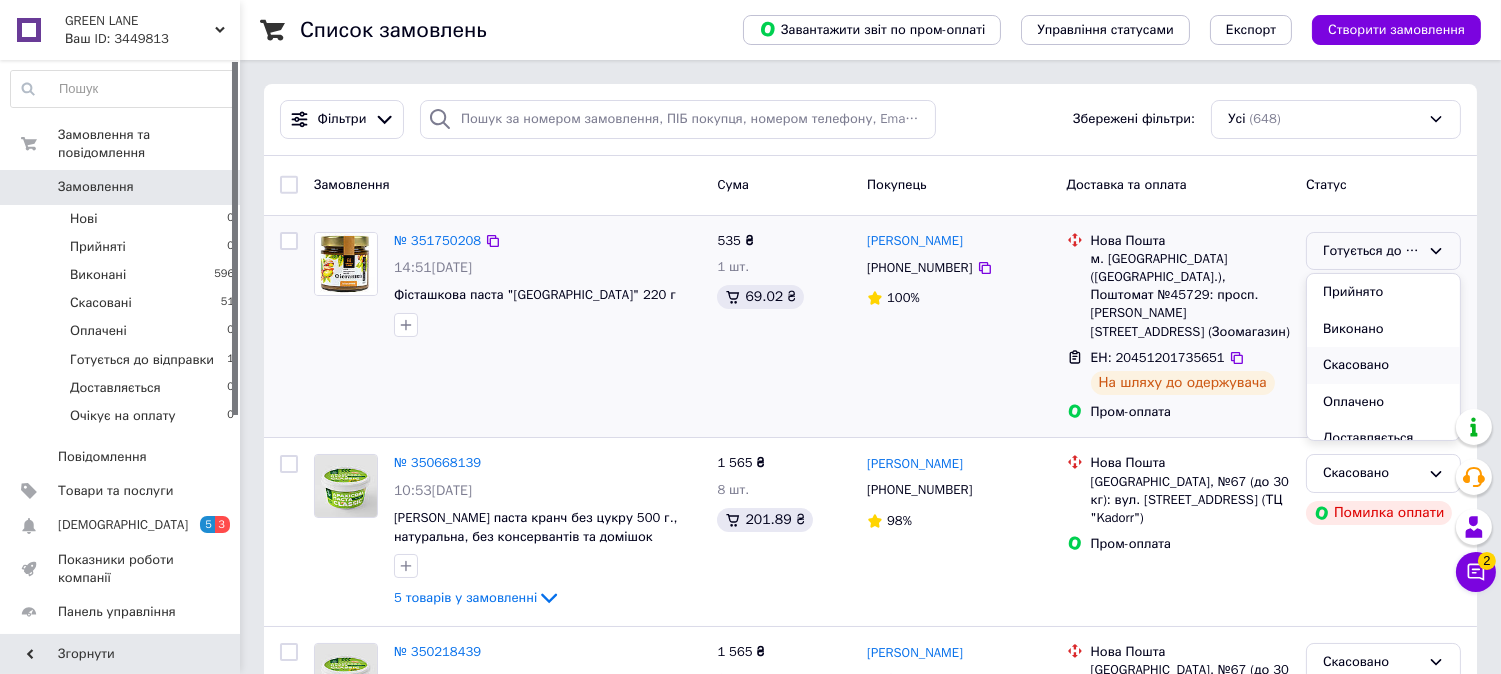 scroll, scrollTop: 53, scrollLeft: 0, axis: vertical 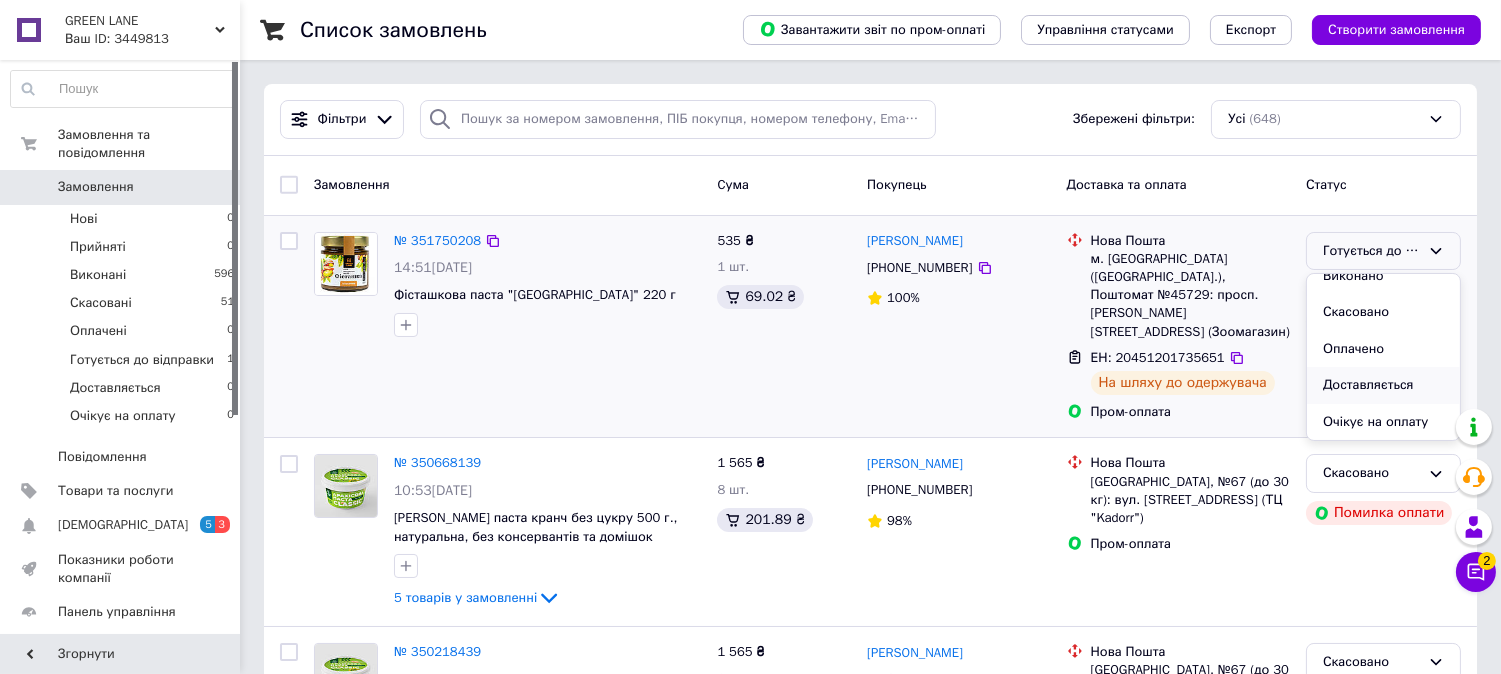click on "Доставляється" at bounding box center (1383, 385) 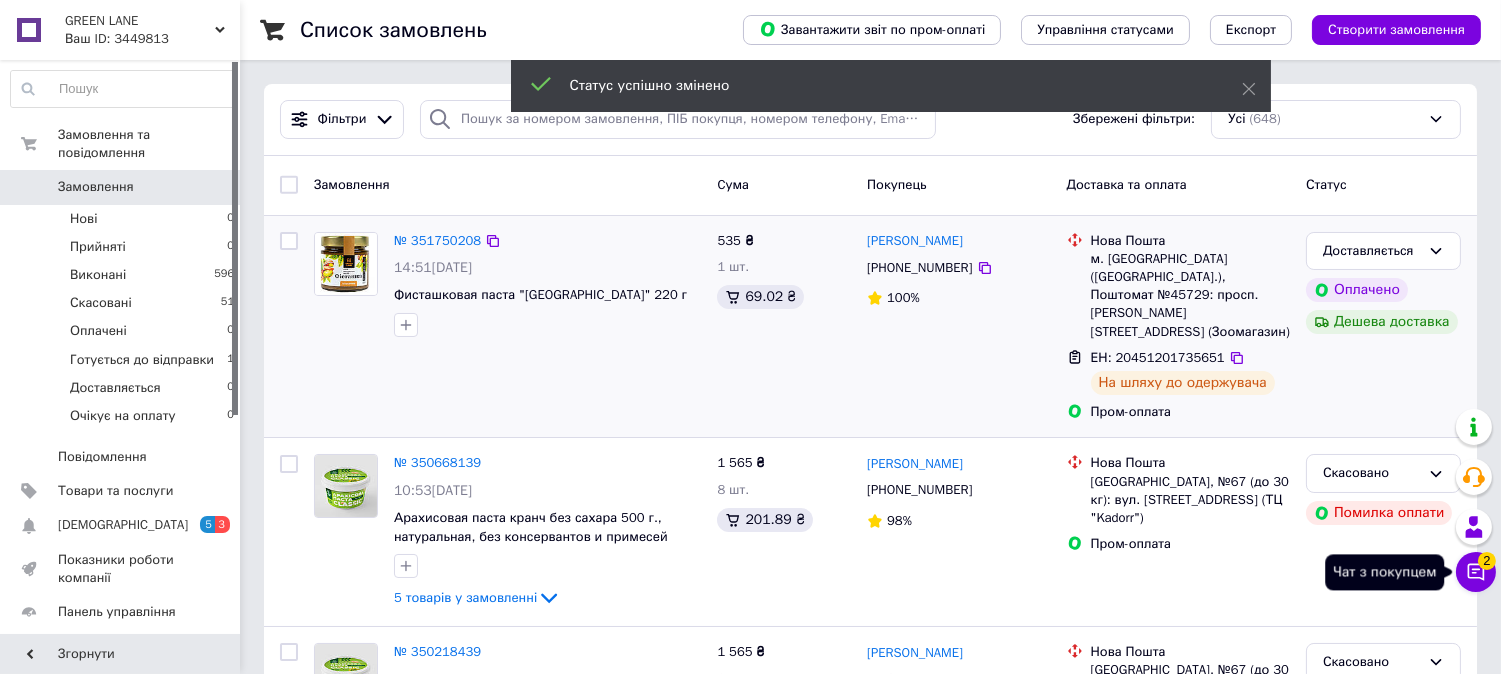 click 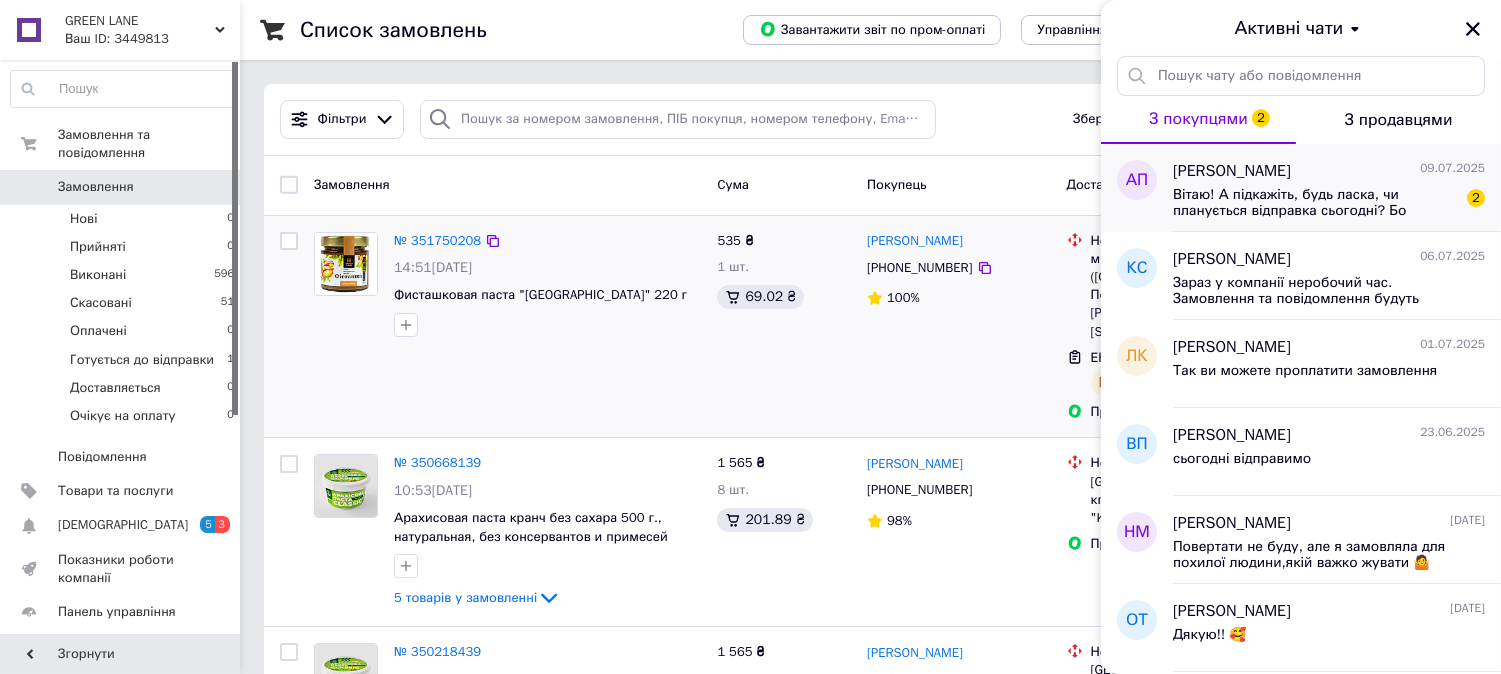 click on "Вітаю! А підкажіть, будь ласка, чи планується відправка сьогодні?
Бо розраховувала отримати посилочку завтра для підготовки подарунка" at bounding box center (1315, 203) 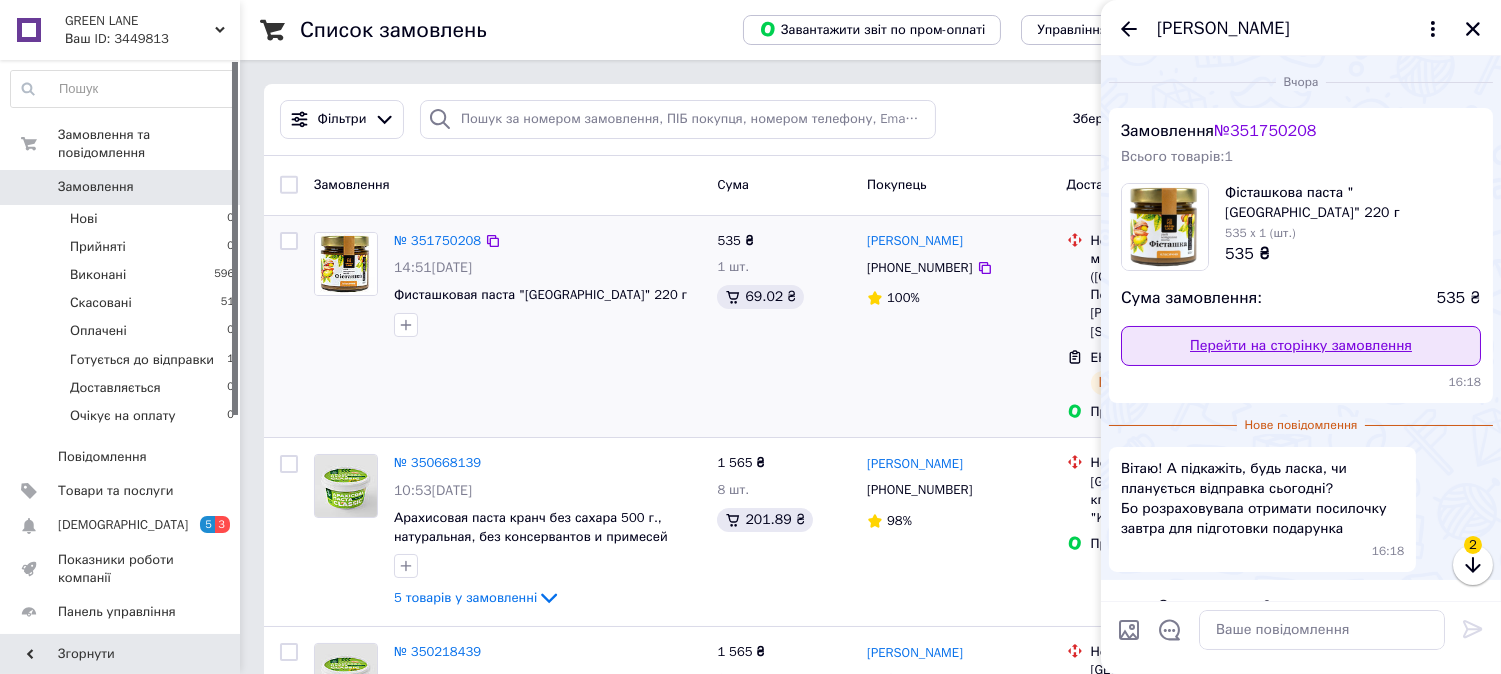scroll, scrollTop: 52, scrollLeft: 0, axis: vertical 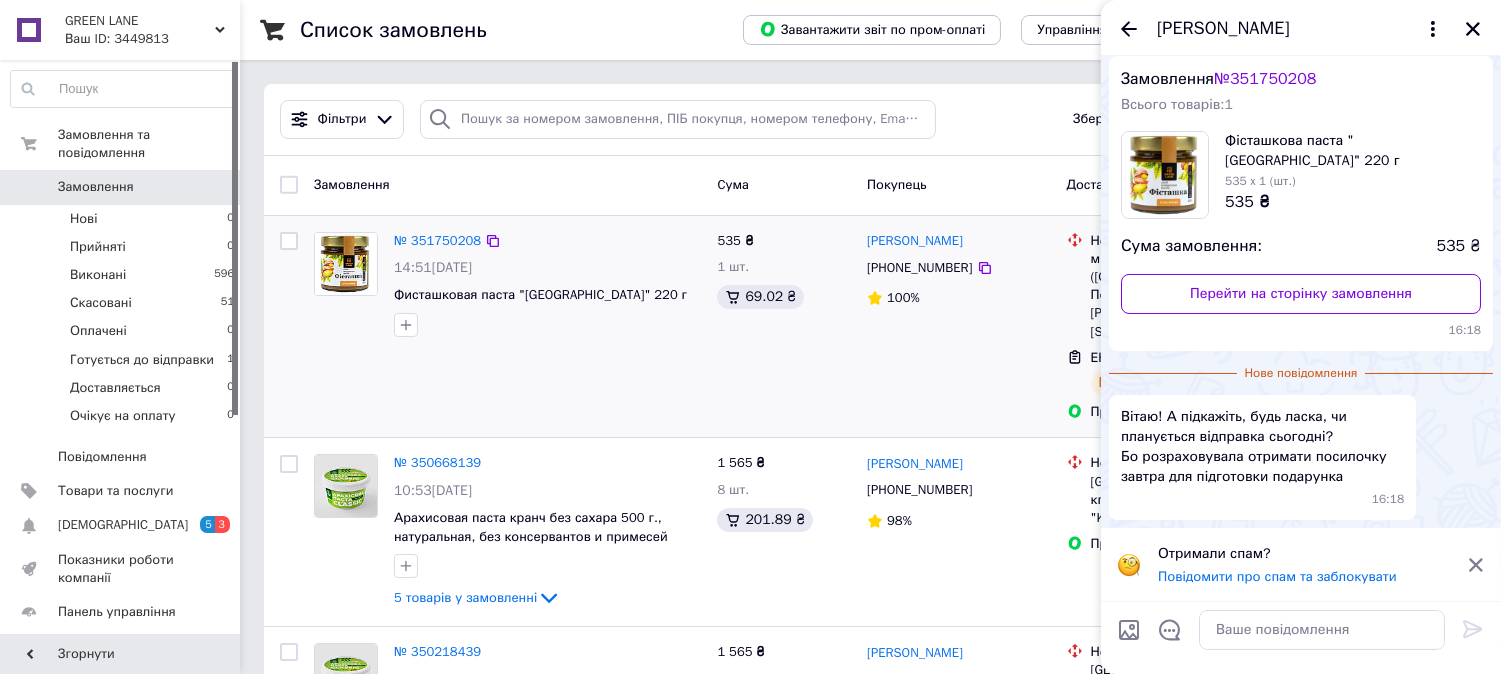 click 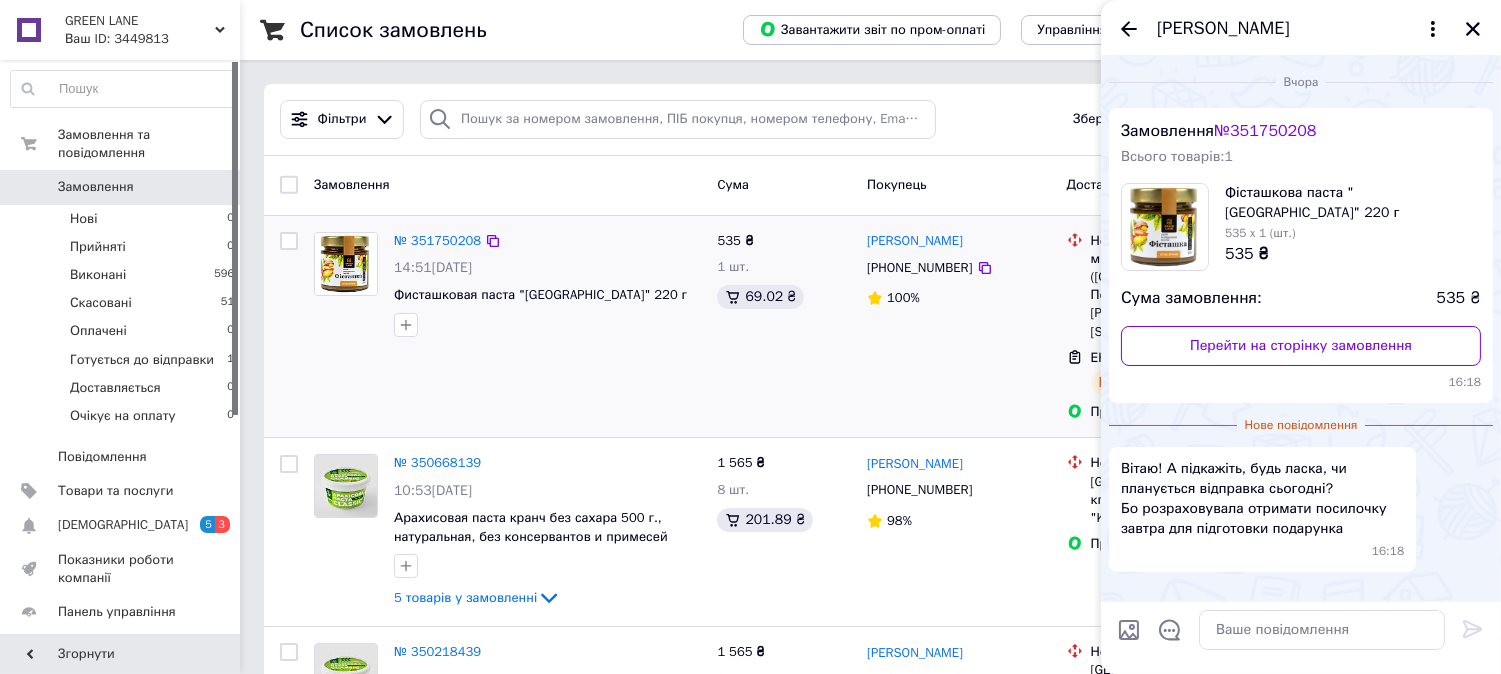 scroll, scrollTop: 0, scrollLeft: 0, axis: both 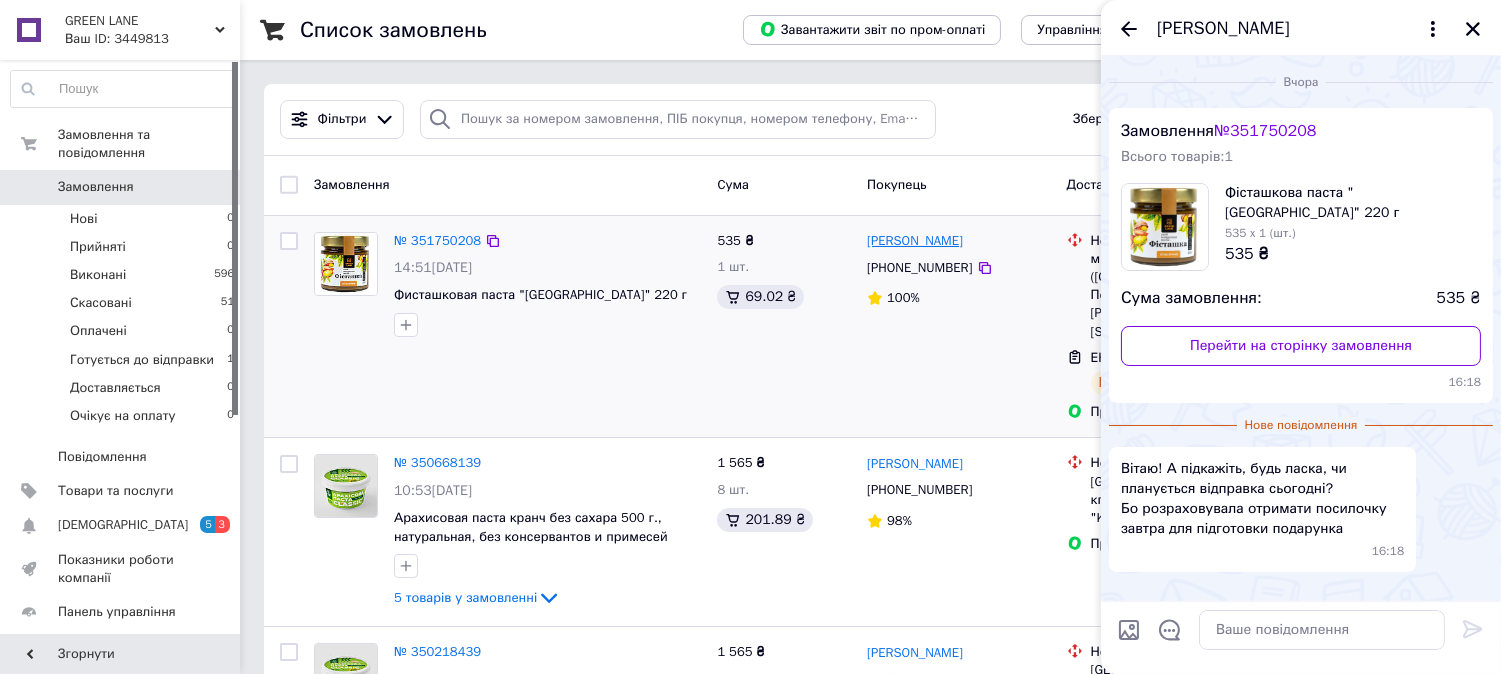 drag, startPoint x: 1036, startPoint y: 245, endPoint x: 941, endPoint y: 242, distance: 95.047356 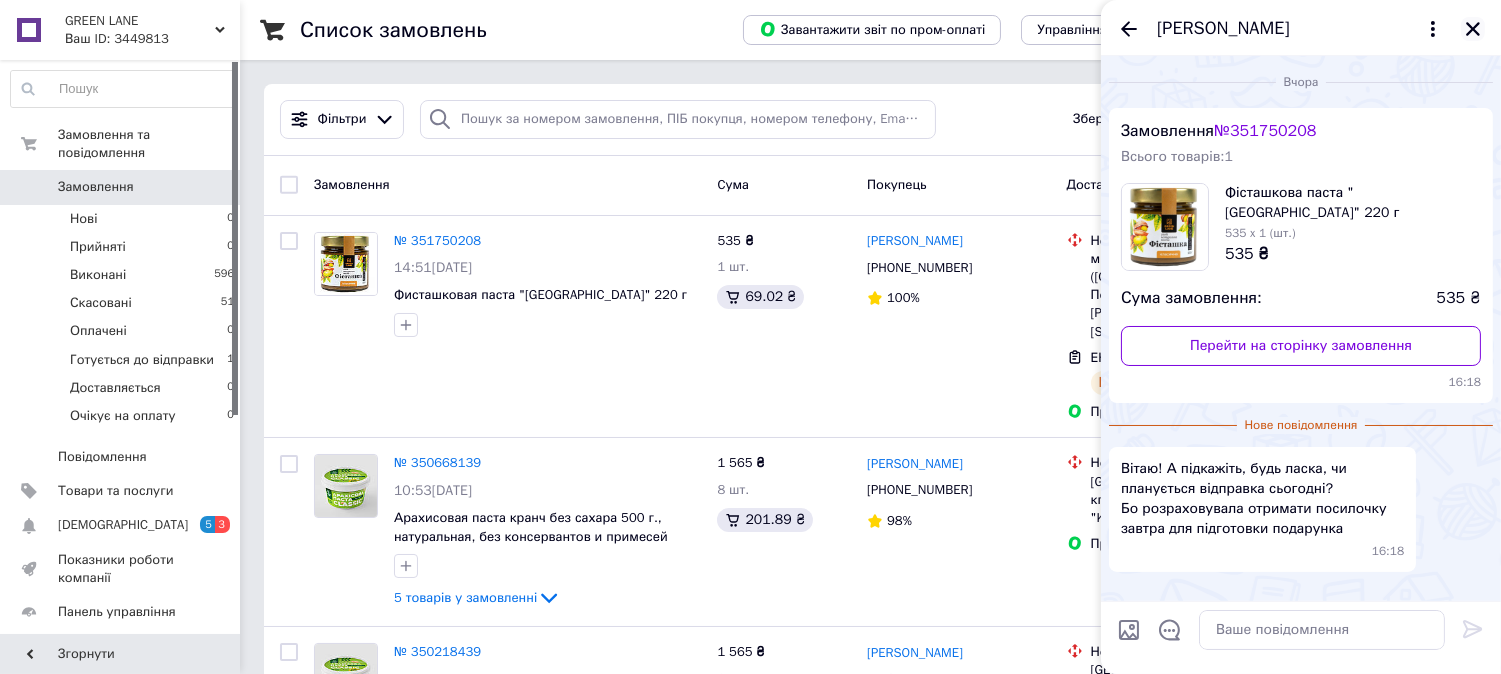 click 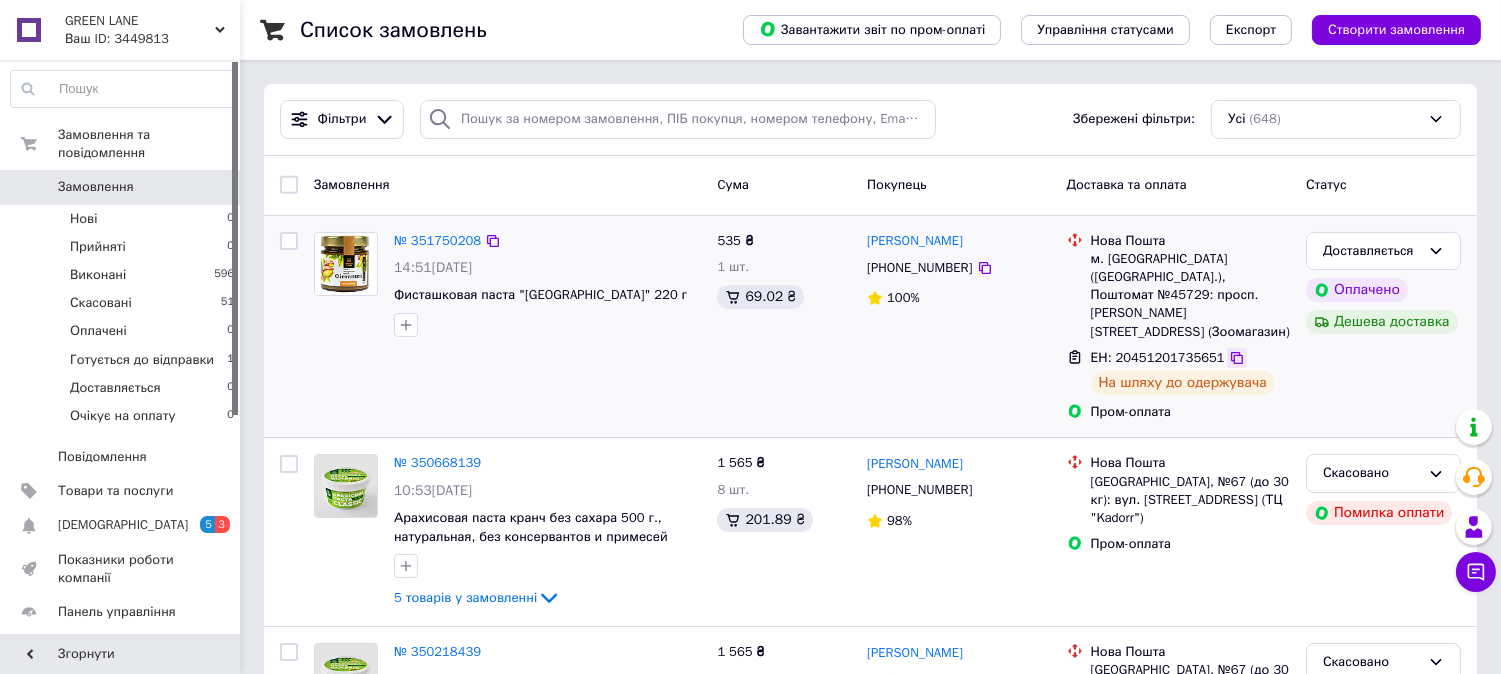 click 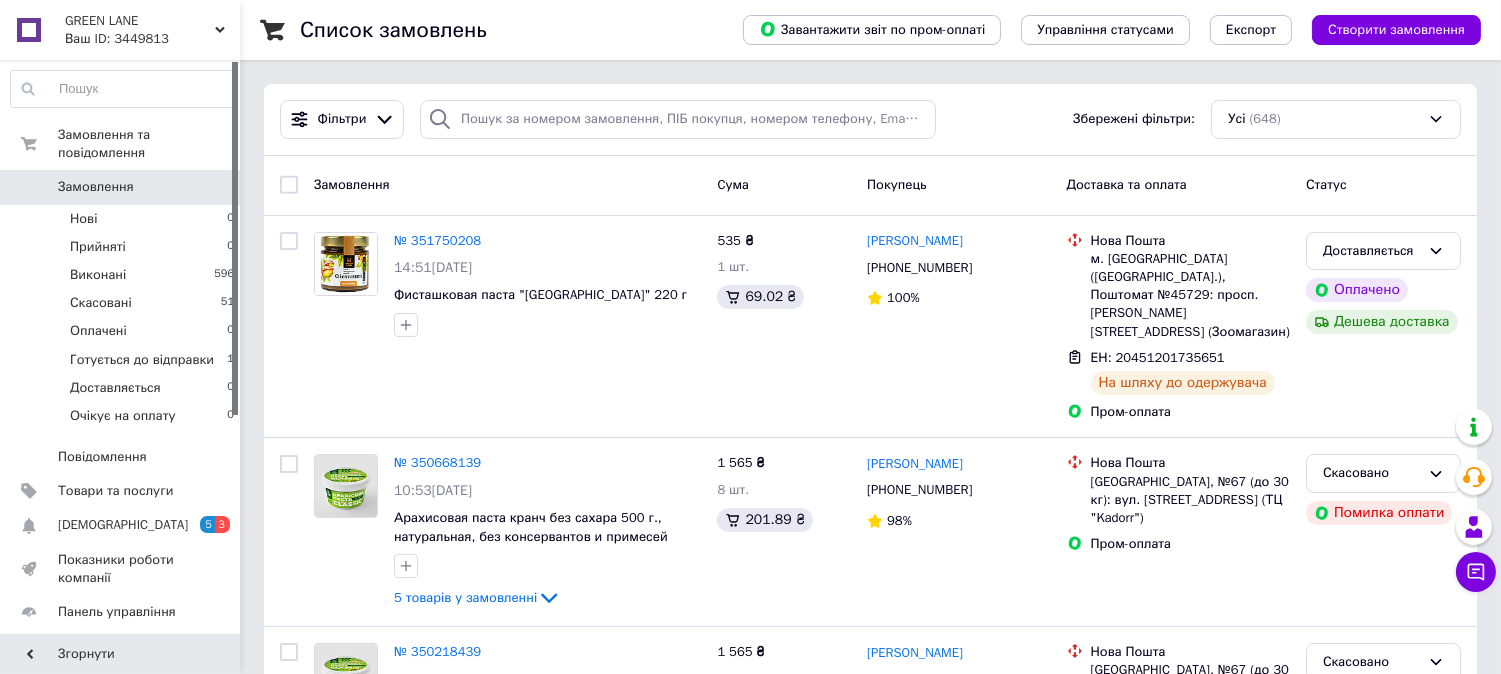 click on "Ваш ID: 3449813" at bounding box center [152, 39] 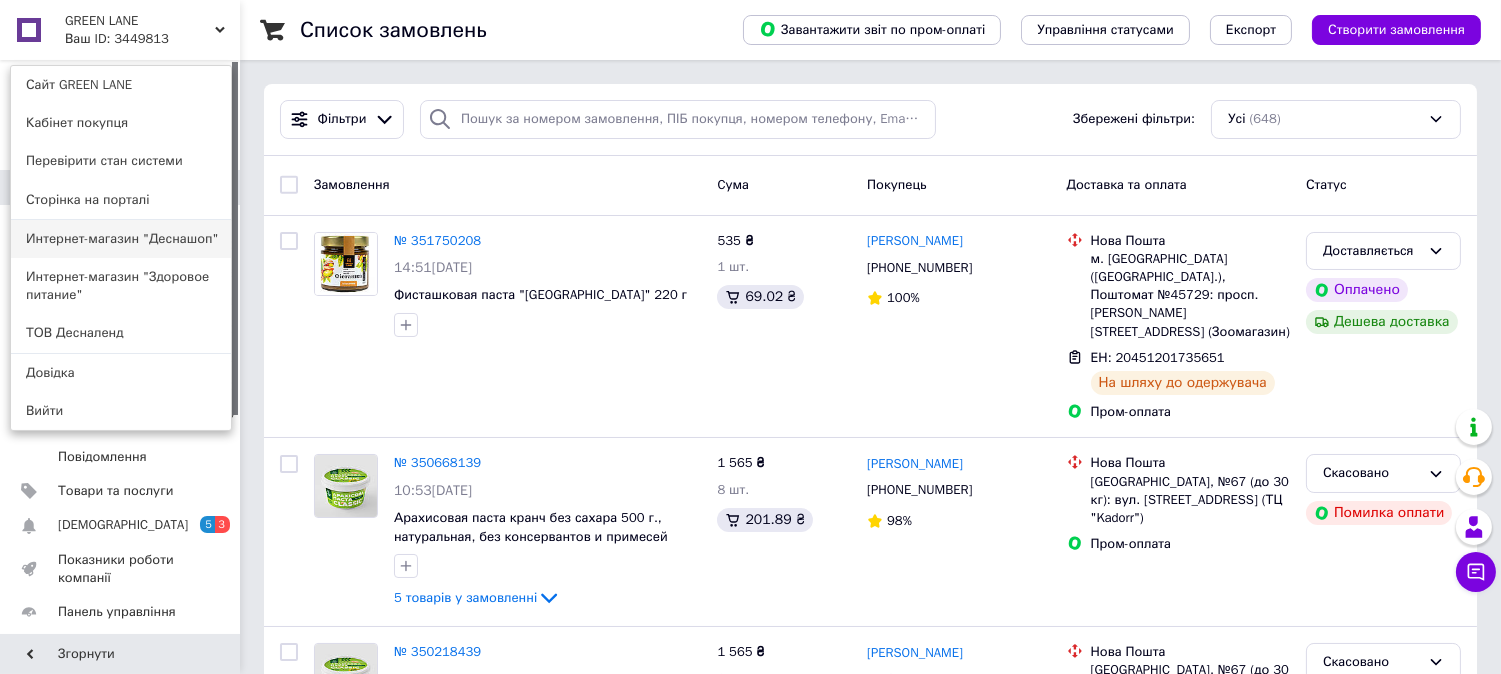 click on "Интернет-магазин "Деснашоп"" at bounding box center (121, 239) 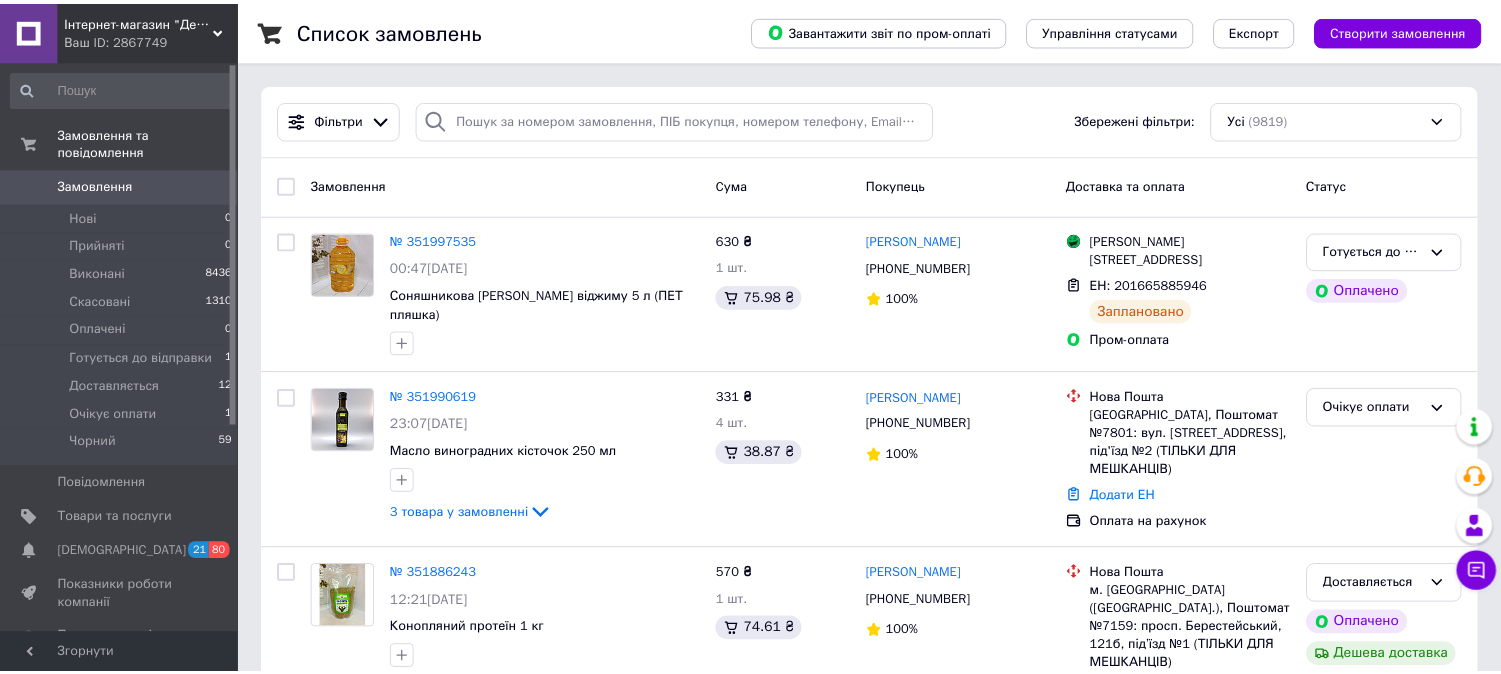 scroll, scrollTop: 0, scrollLeft: 0, axis: both 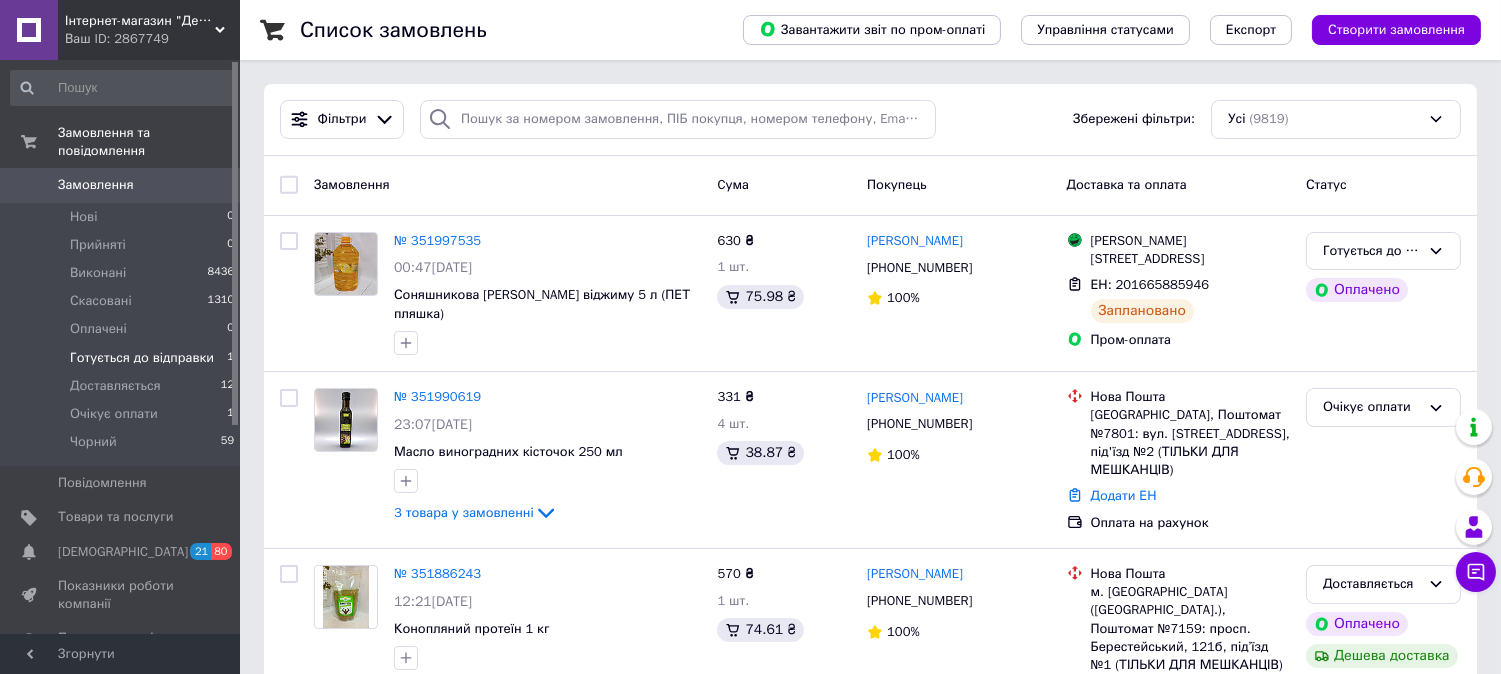 click on "Готується до відправки" at bounding box center [142, 358] 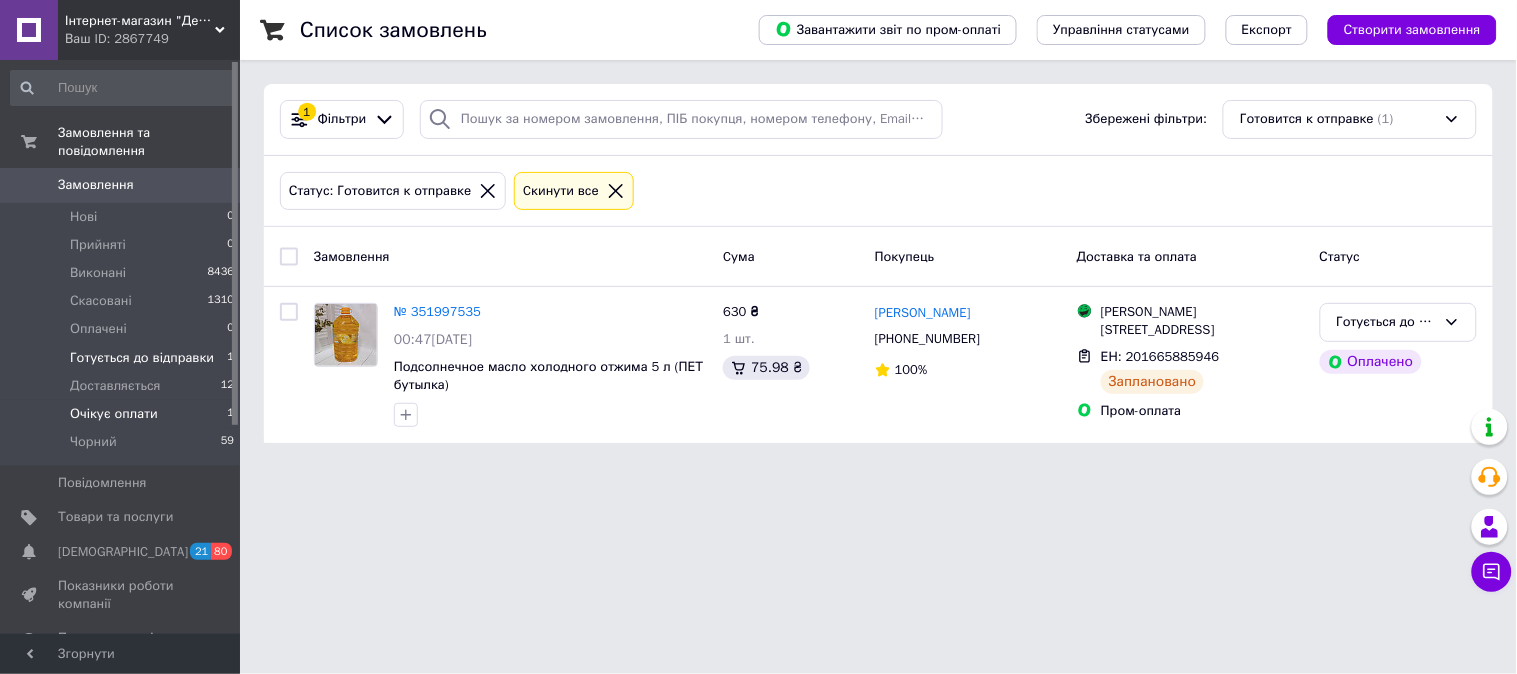 click on "Очікує оплати" at bounding box center [114, 414] 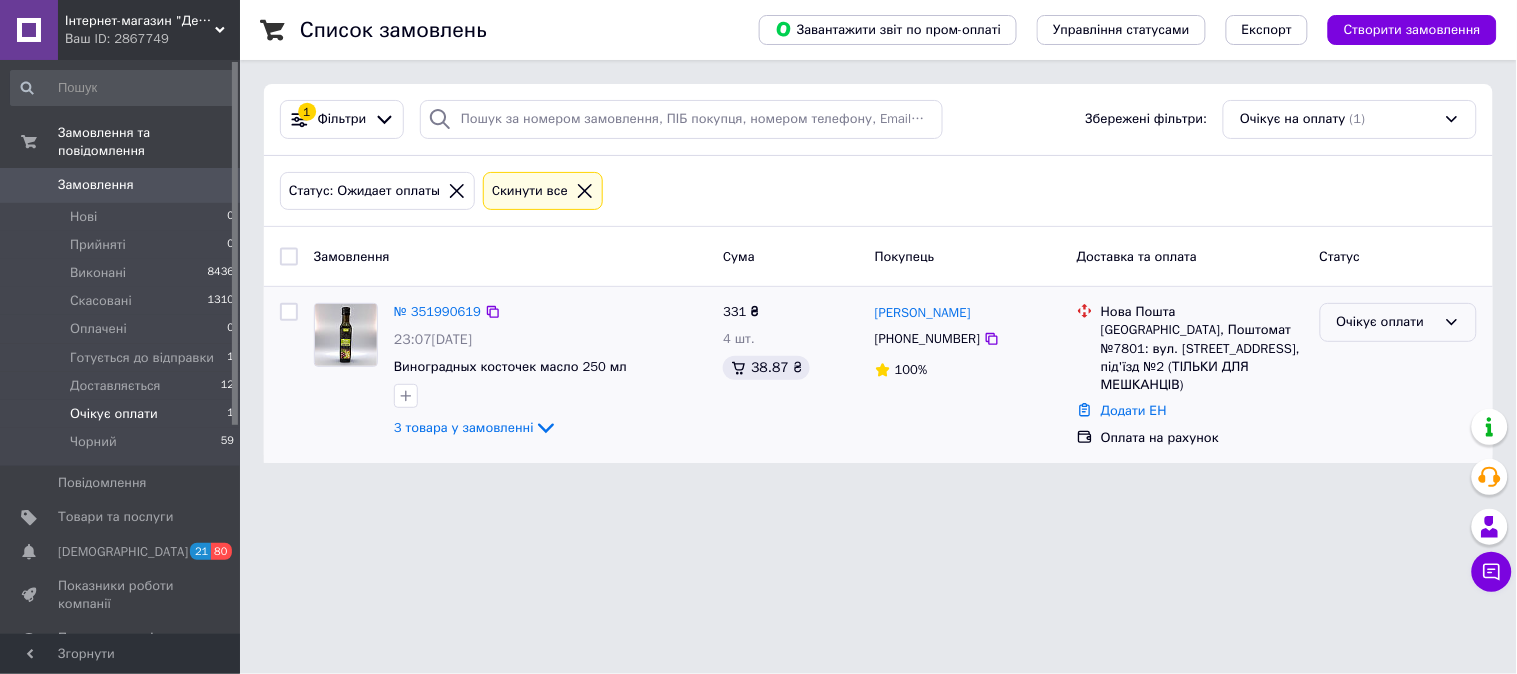 click on "Очікує оплати" at bounding box center [1386, 322] 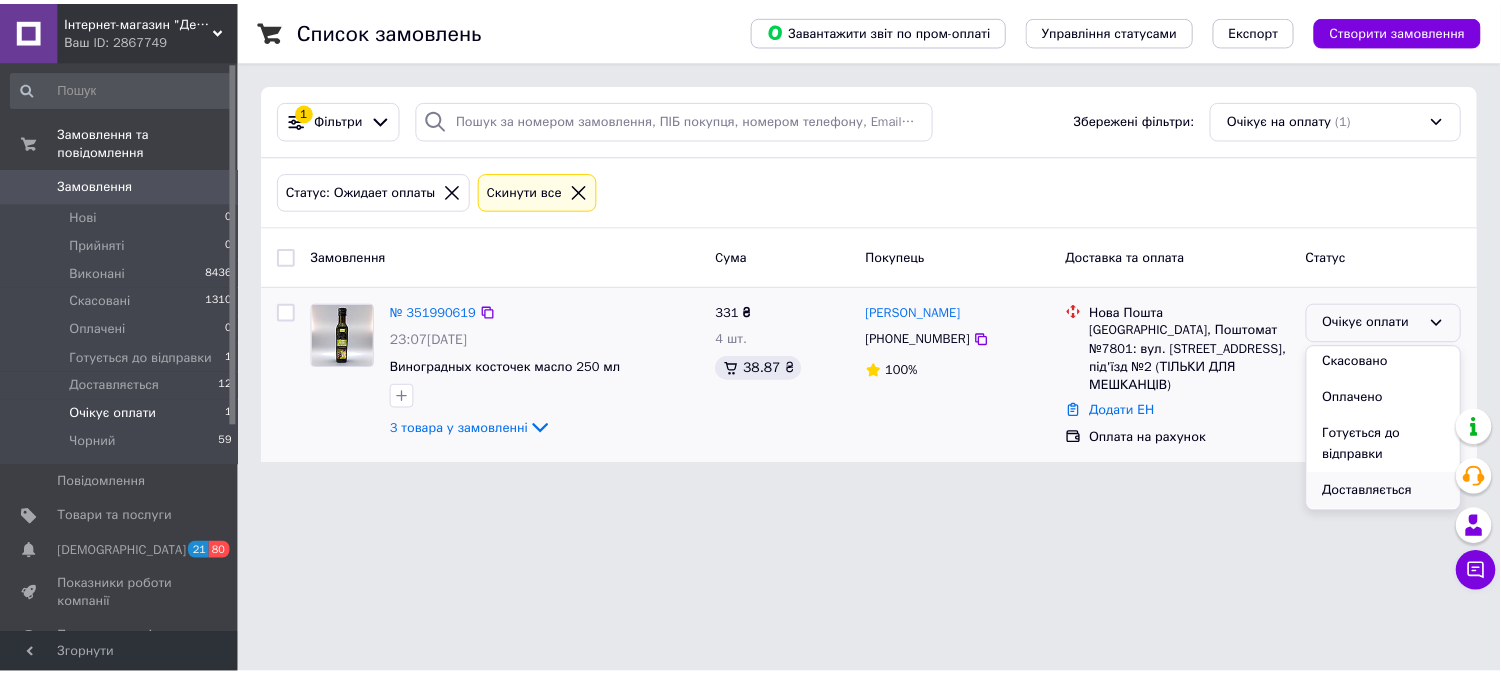 scroll, scrollTop: 111, scrollLeft: 0, axis: vertical 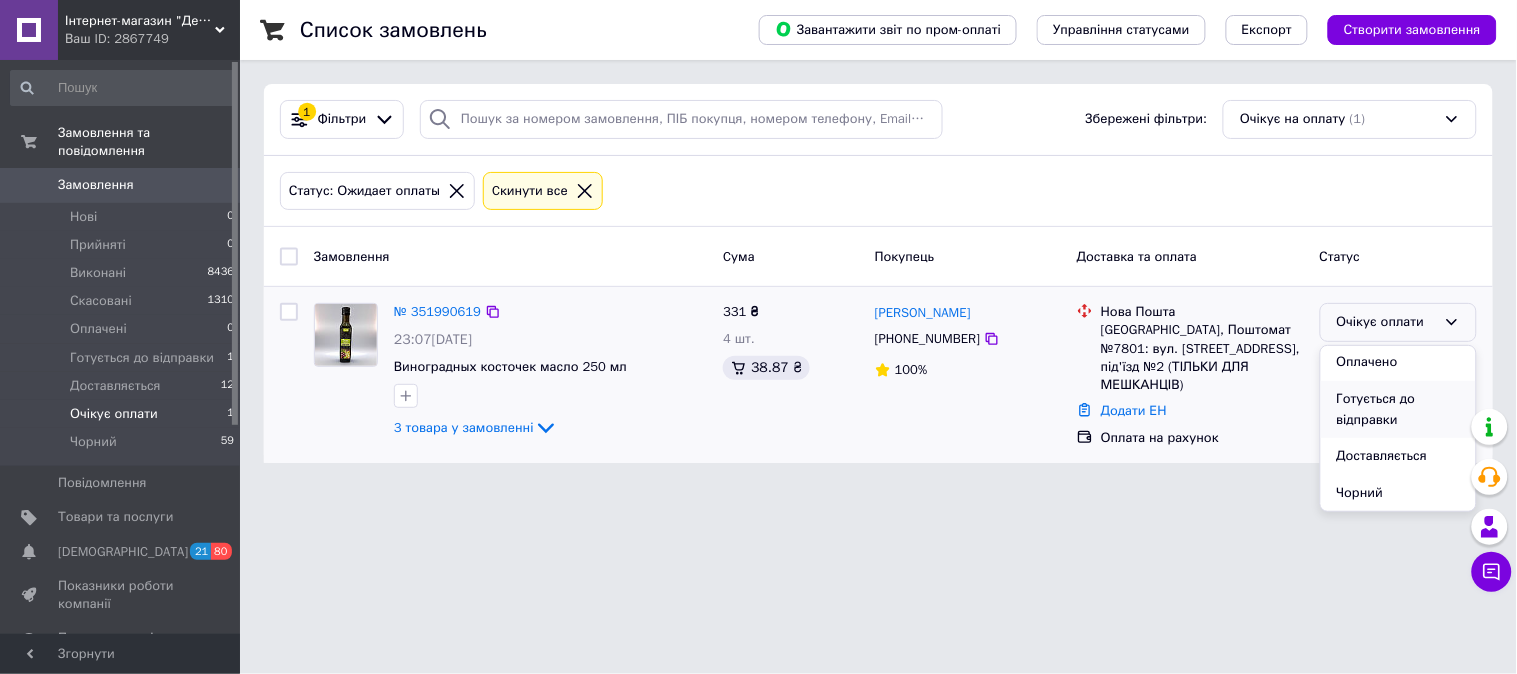 click on "Готується до відправки" at bounding box center [1398, 409] 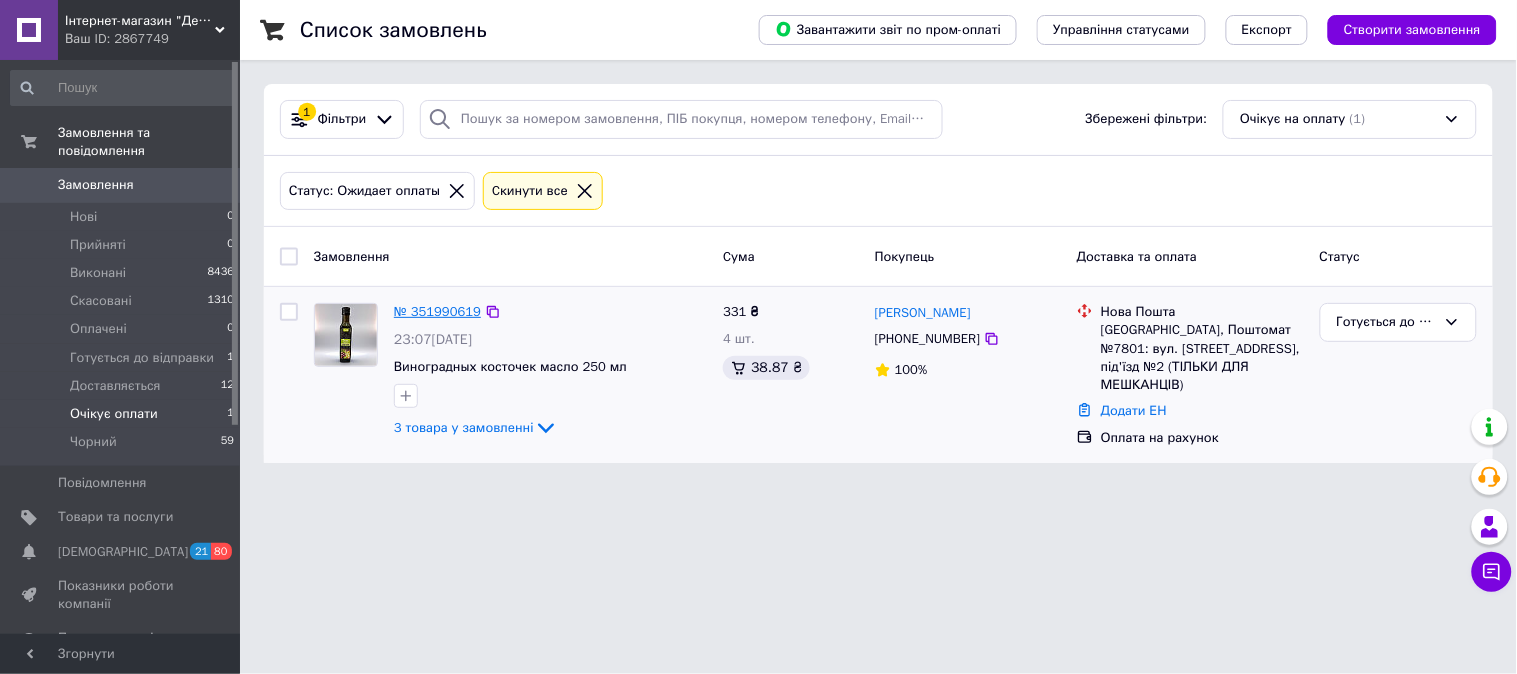 click on "№ 351990619" at bounding box center (437, 311) 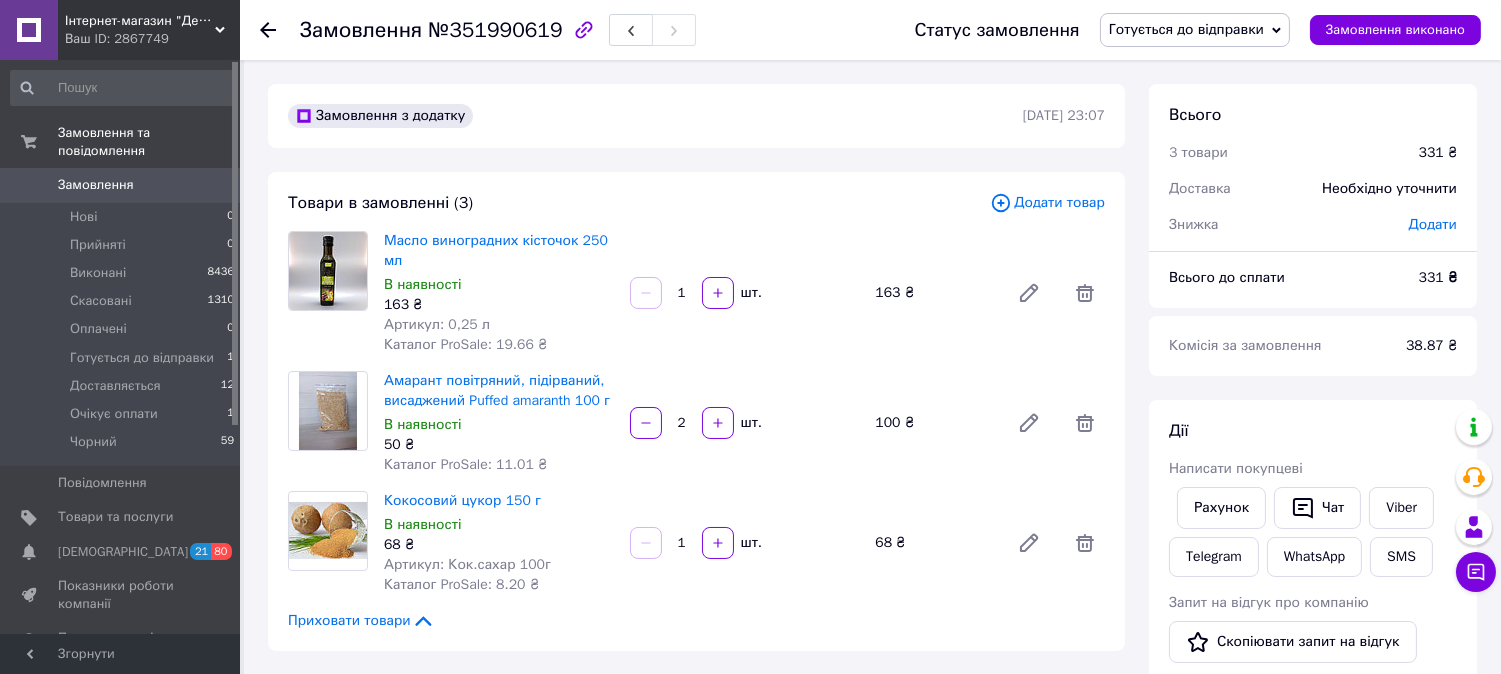 scroll, scrollTop: 222, scrollLeft: 0, axis: vertical 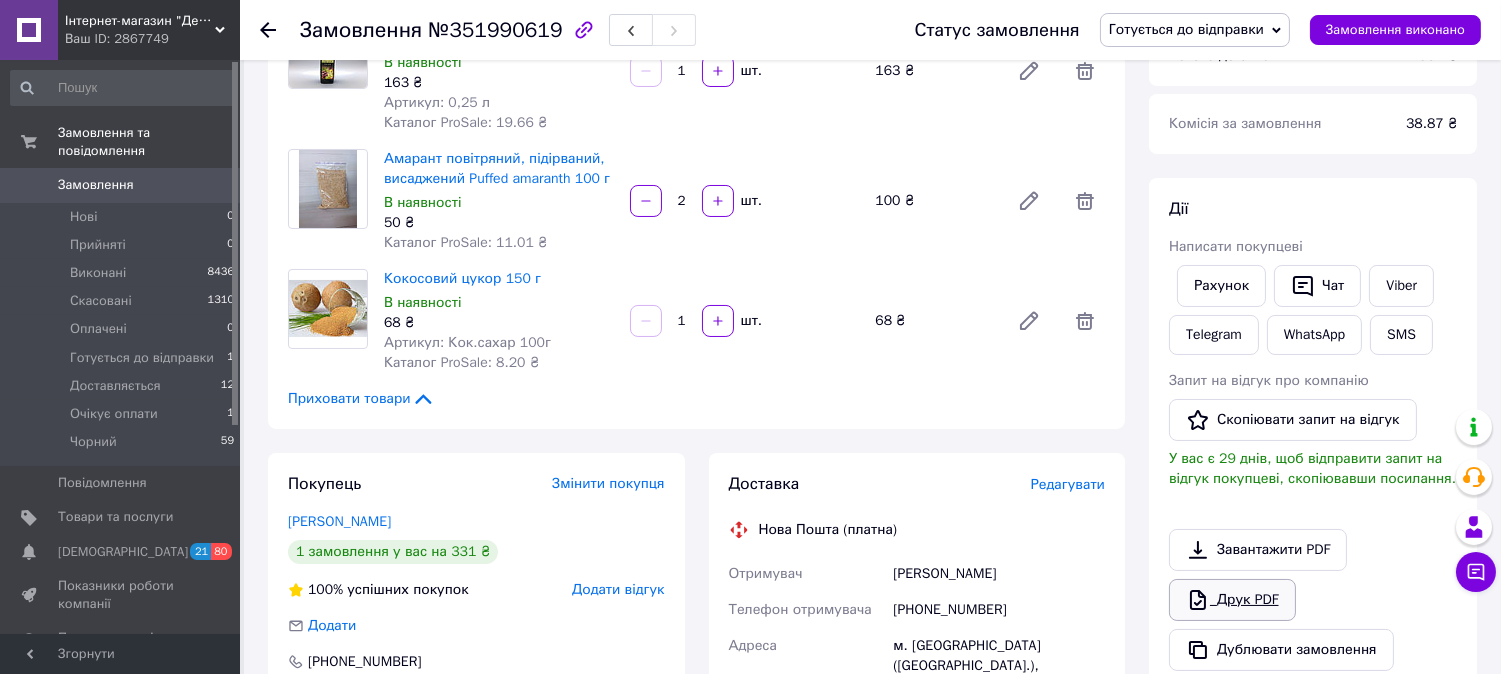 click on "Друк PDF" at bounding box center [1232, 600] 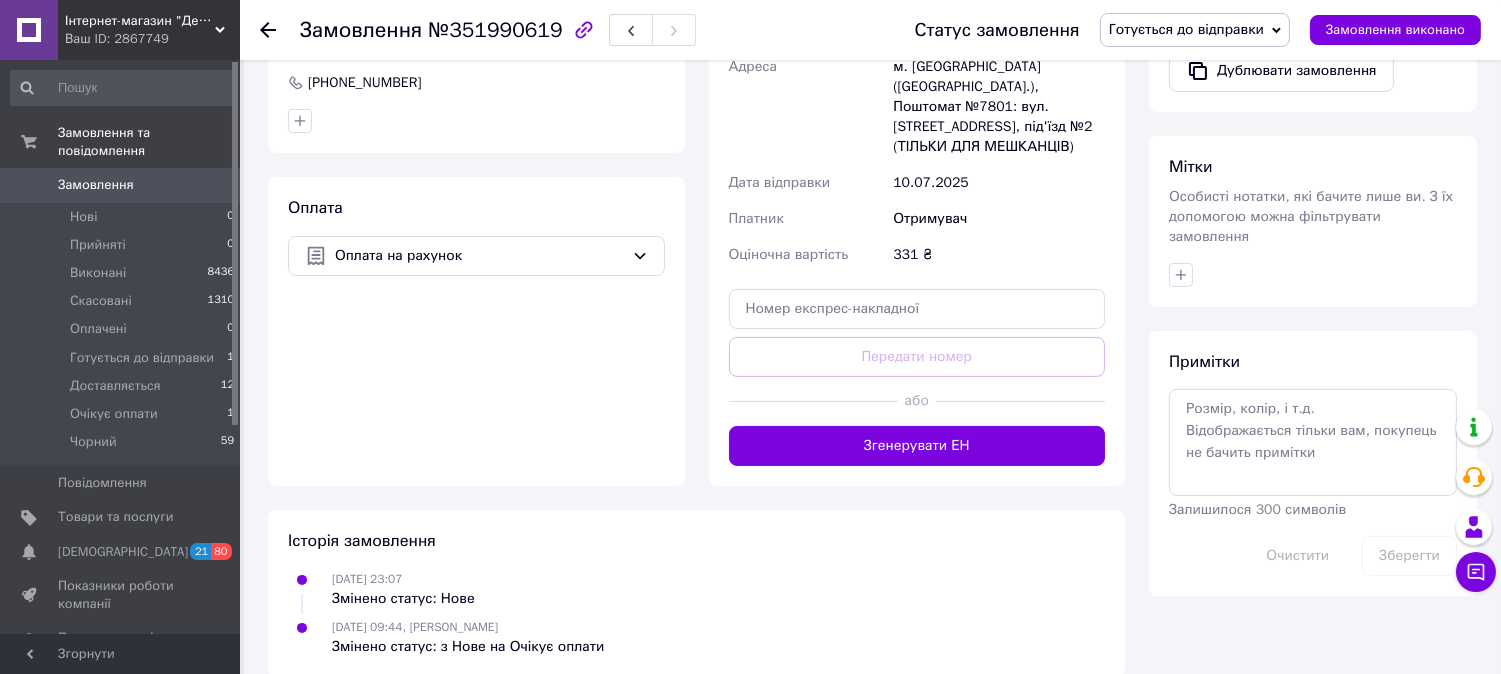 scroll, scrollTop: 807, scrollLeft: 0, axis: vertical 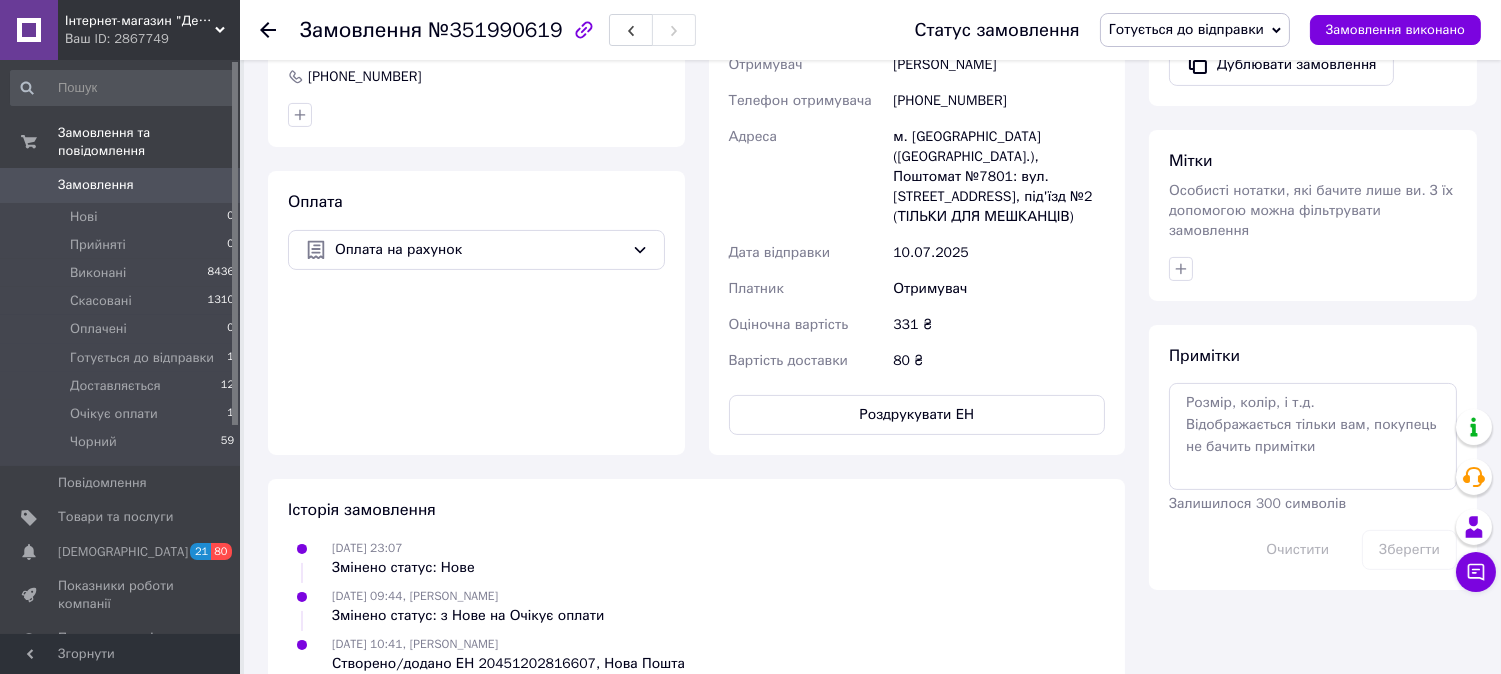 click on "Замовлення" at bounding box center (96, 185) 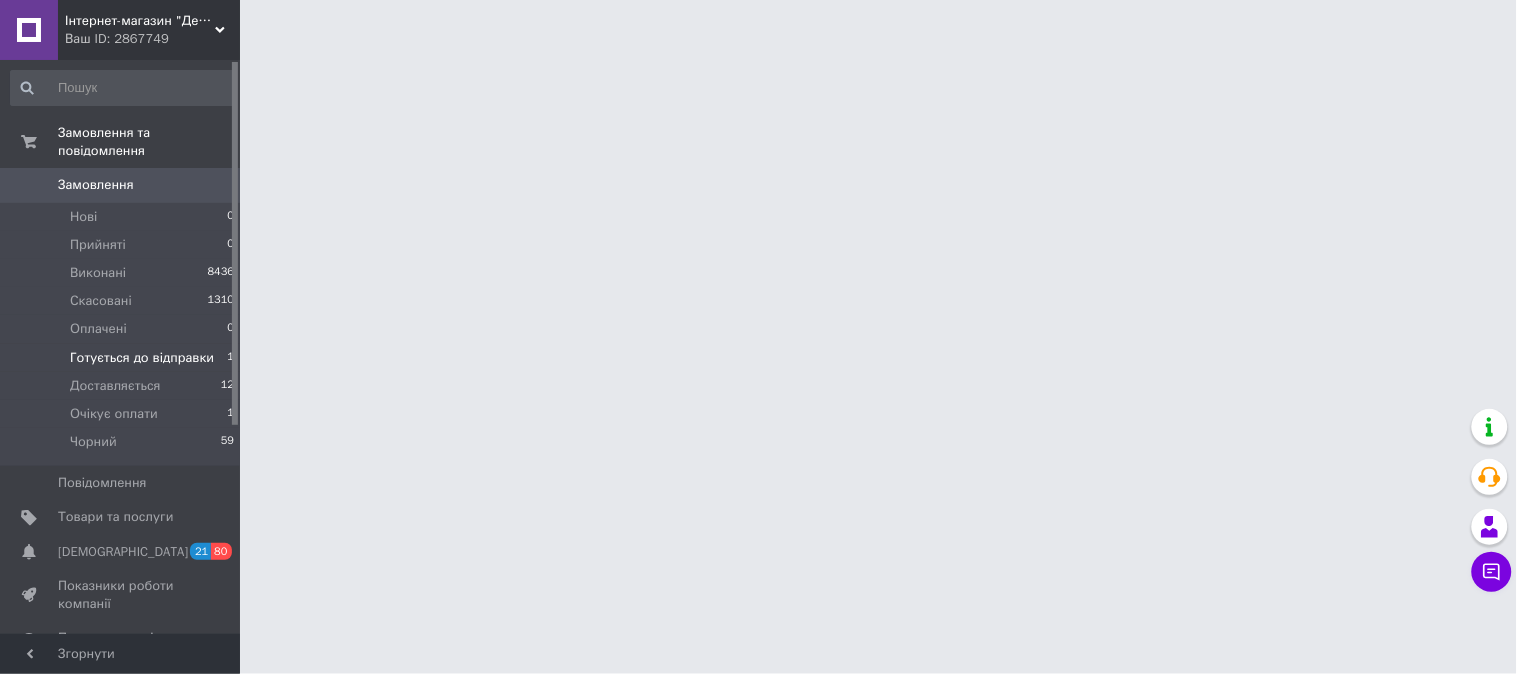 drag, startPoint x: 133, startPoint y: 335, endPoint x: 165, endPoint y: 343, distance: 32.984844 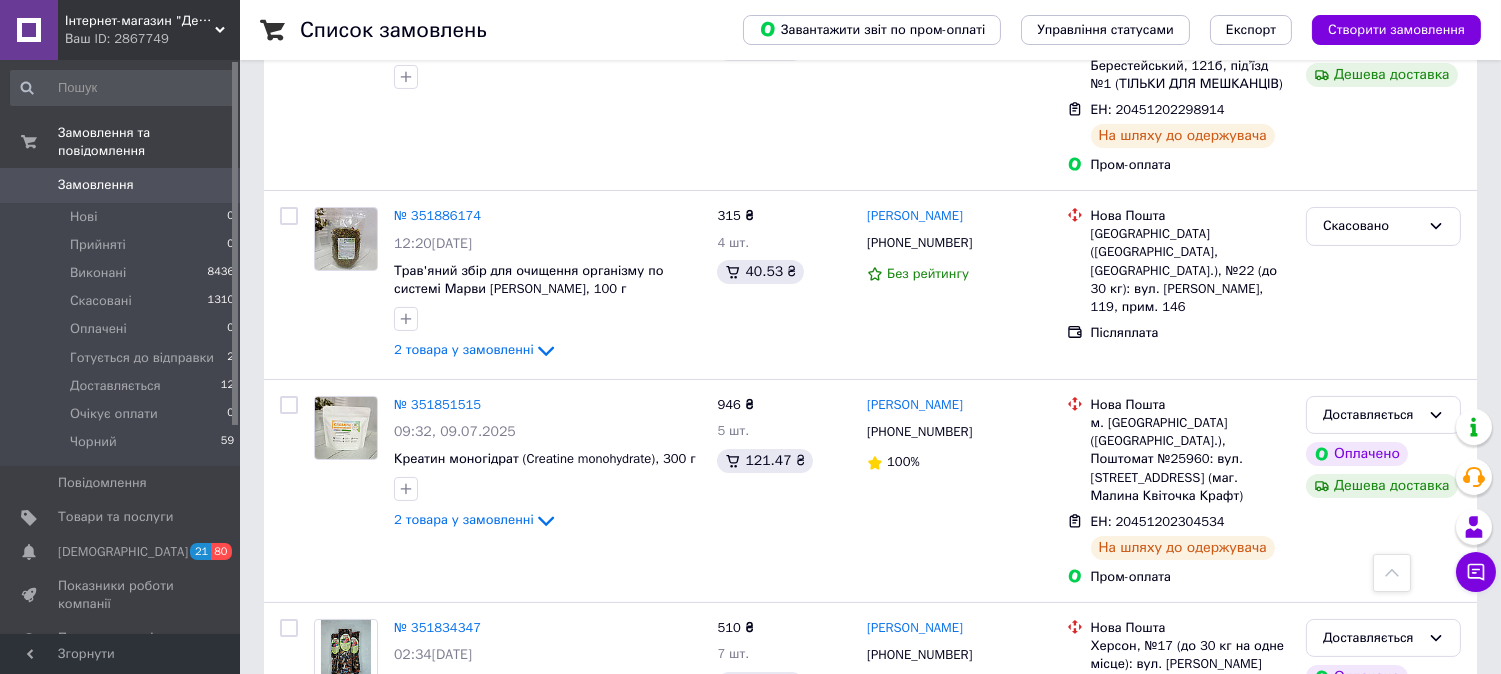 scroll, scrollTop: 666, scrollLeft: 0, axis: vertical 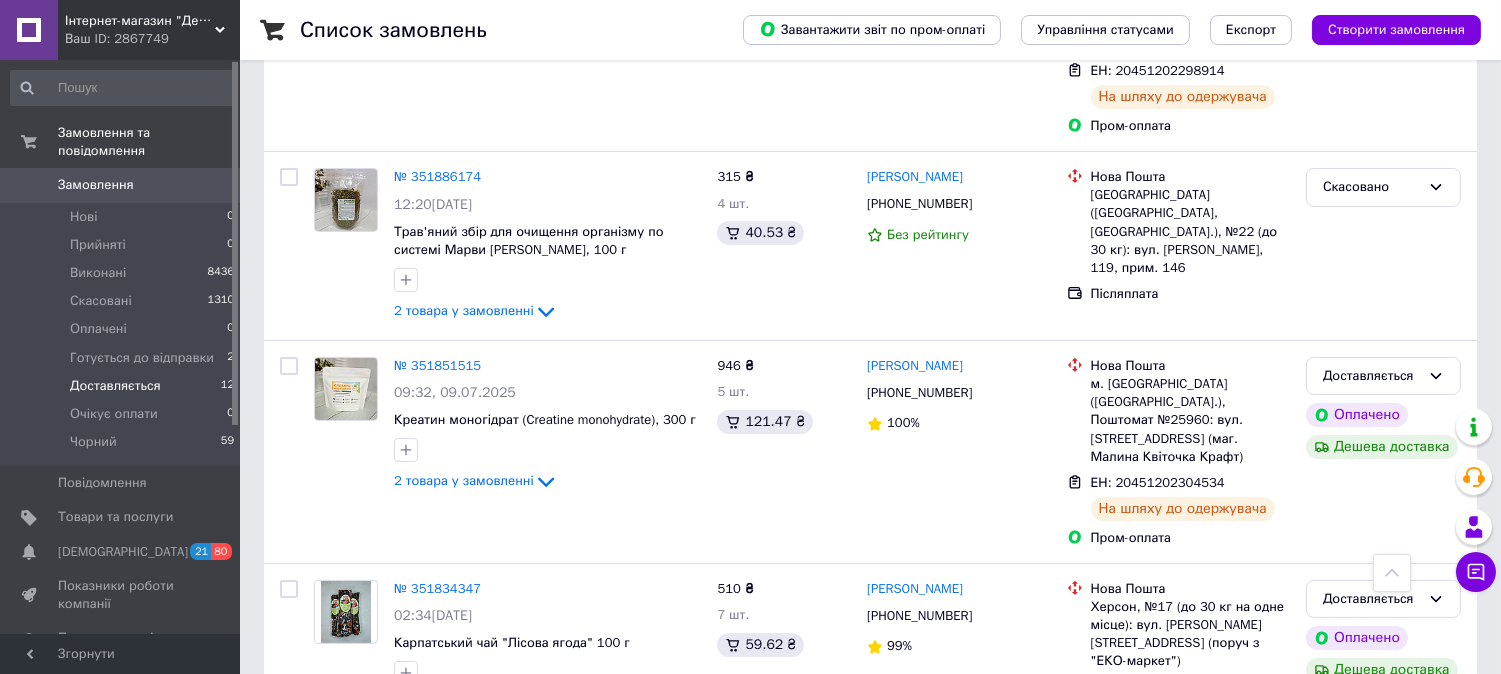 click on "Доставляється" at bounding box center (115, 386) 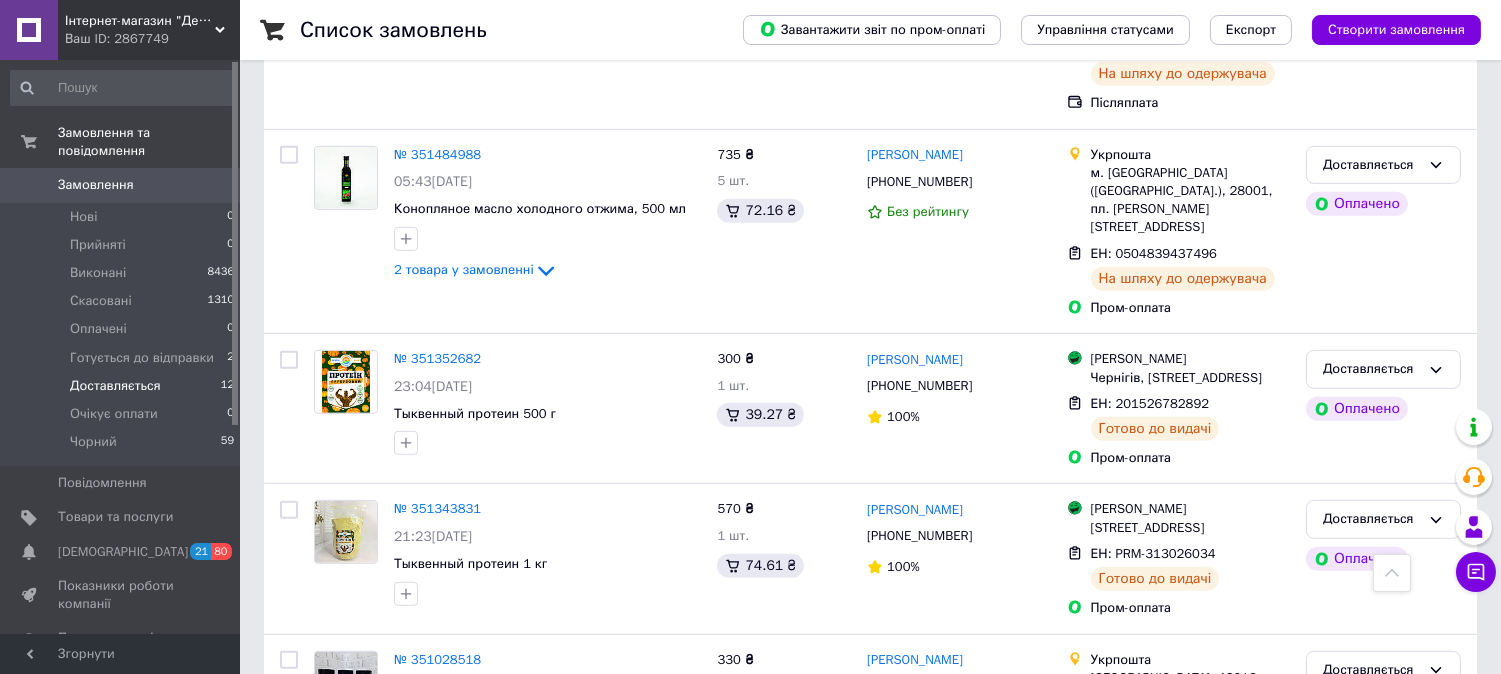 scroll, scrollTop: 1790, scrollLeft: 0, axis: vertical 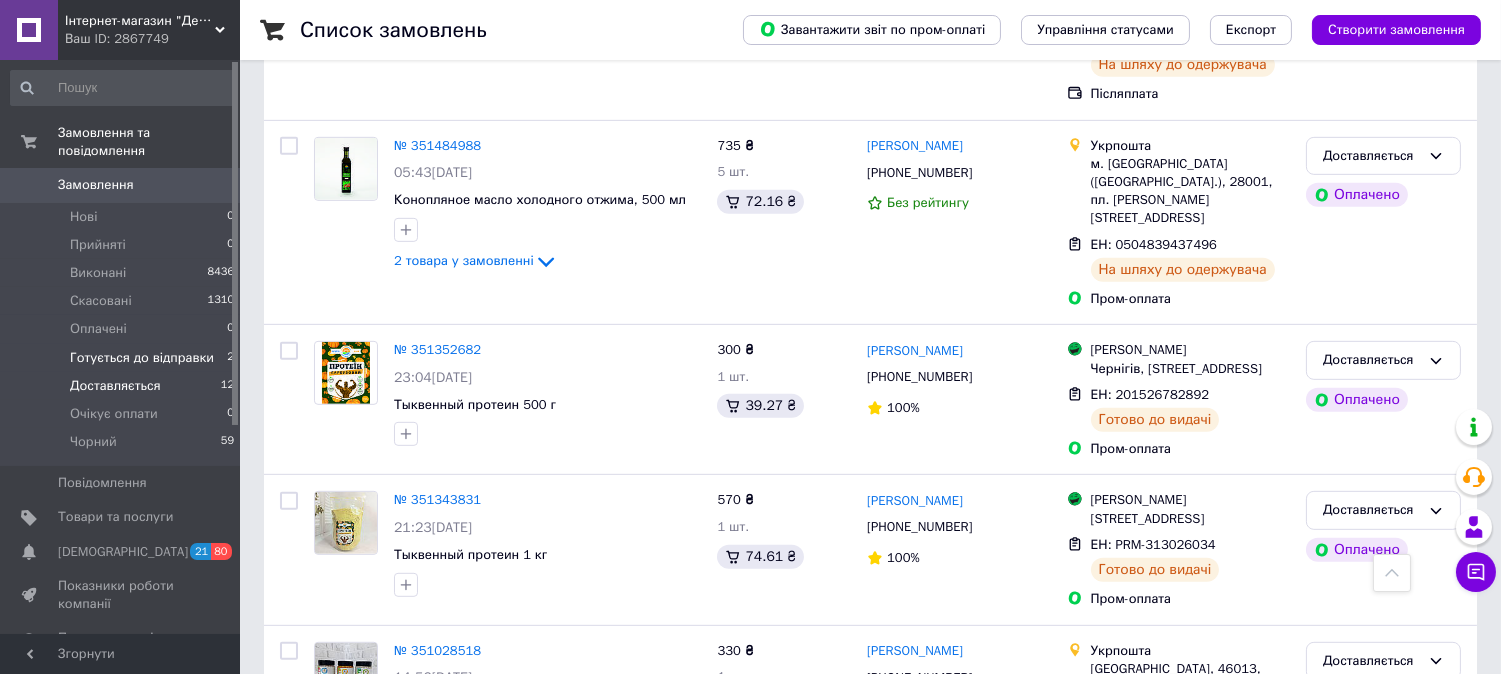 click on "Готується до відправки" at bounding box center [142, 358] 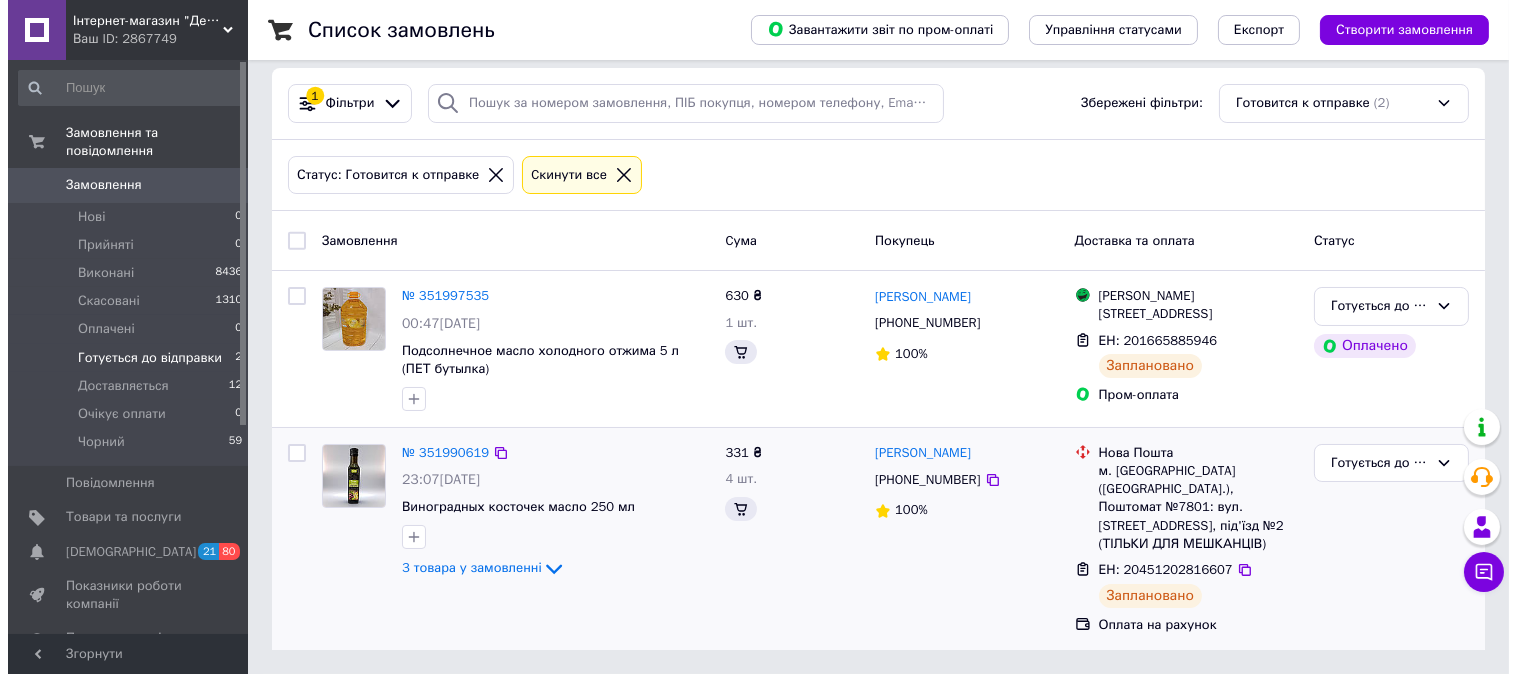scroll, scrollTop: 0, scrollLeft: 0, axis: both 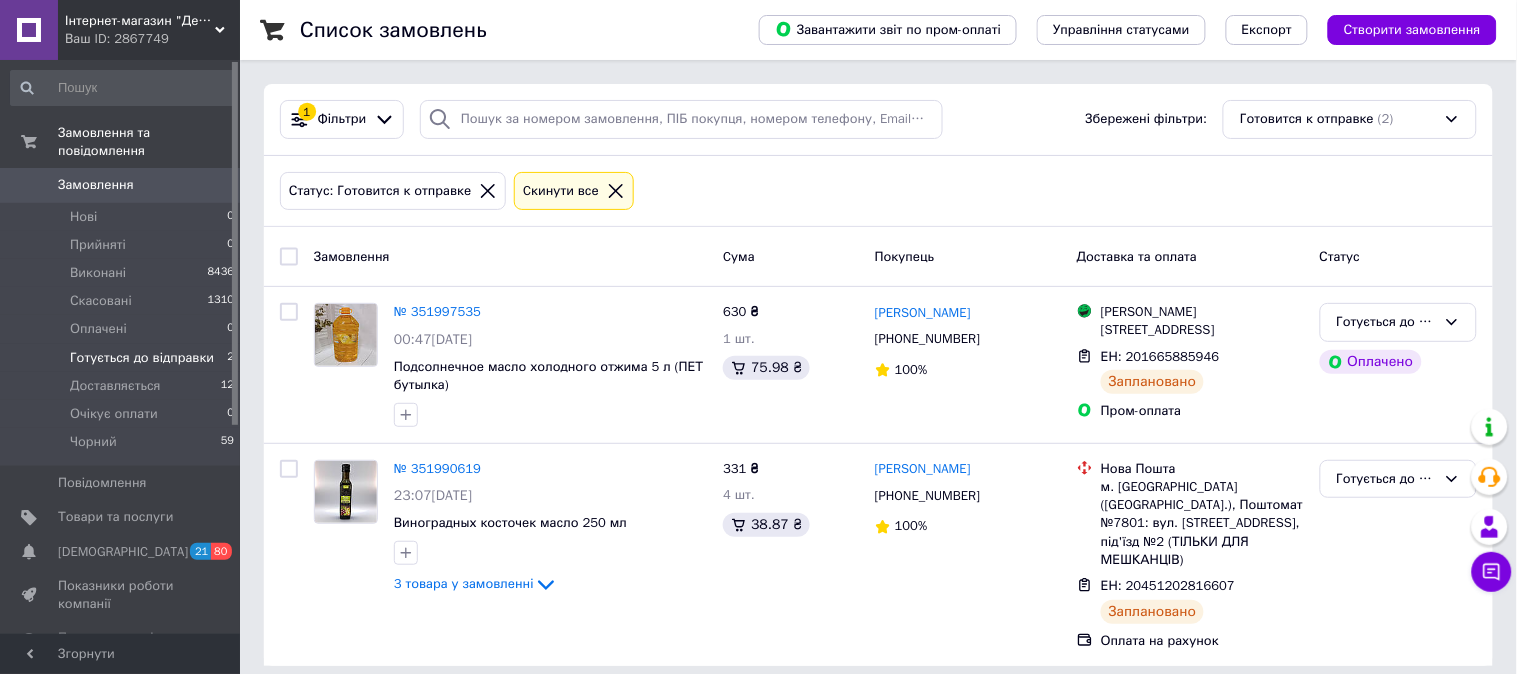 click on "Інтернет-магазин "Деснашоп"" at bounding box center [140, 21] 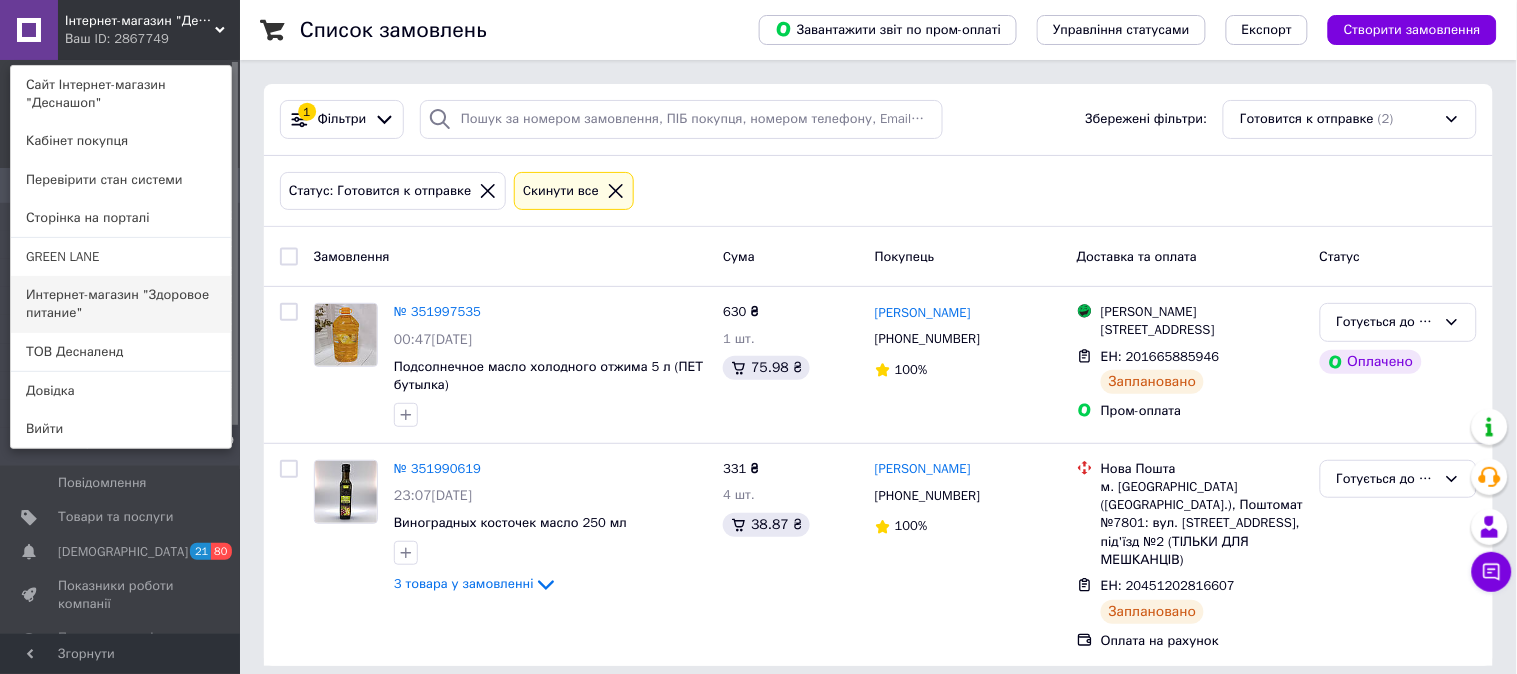 click on "Интернет-магазин "Здоровое питание"" at bounding box center (121, 304) 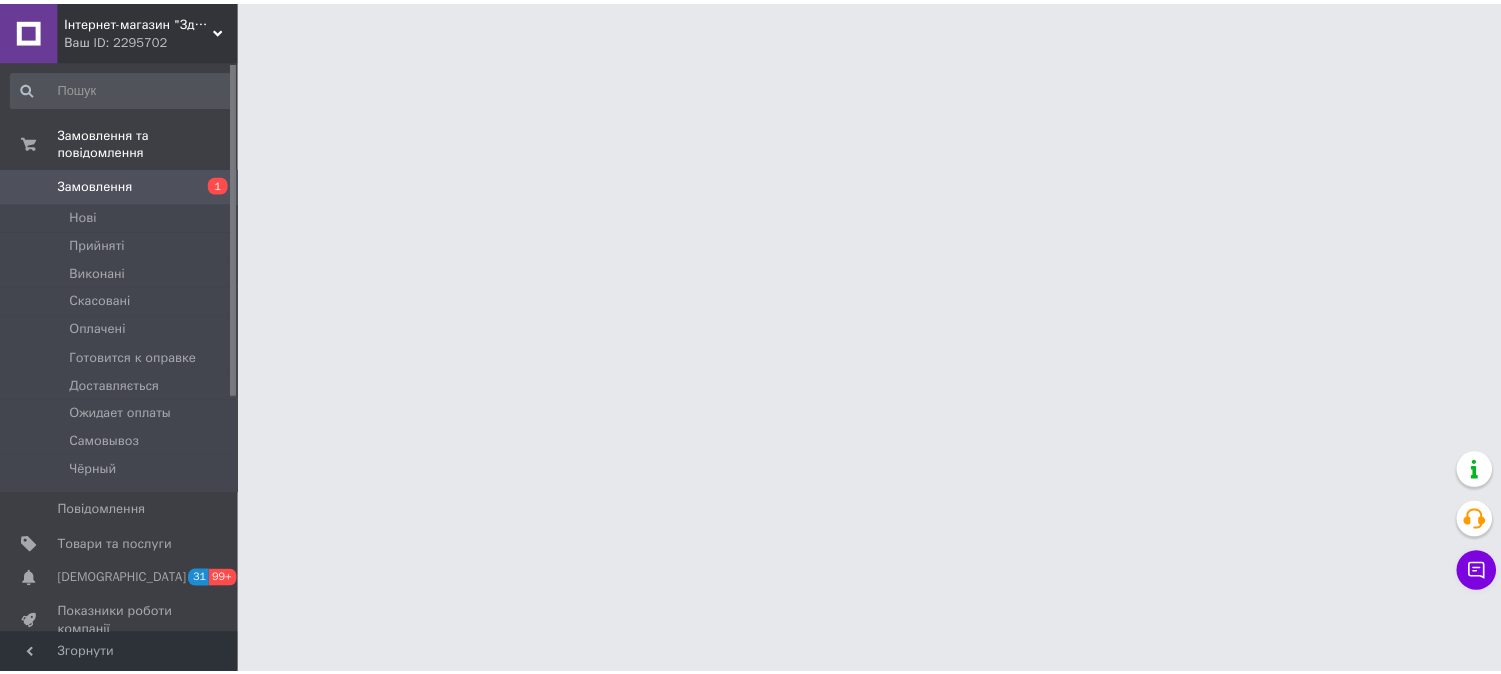 scroll, scrollTop: 0, scrollLeft: 0, axis: both 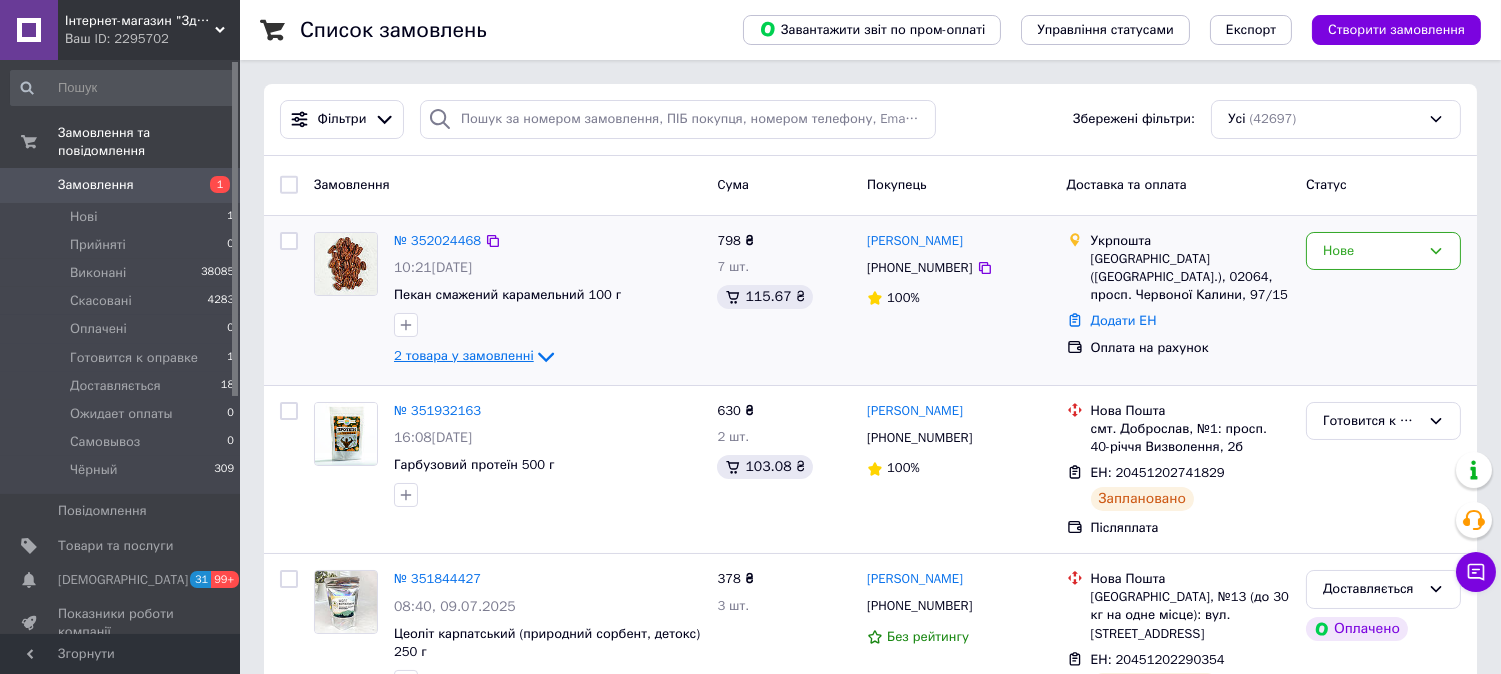 click on "2 товара у замовленні" at bounding box center (464, 355) 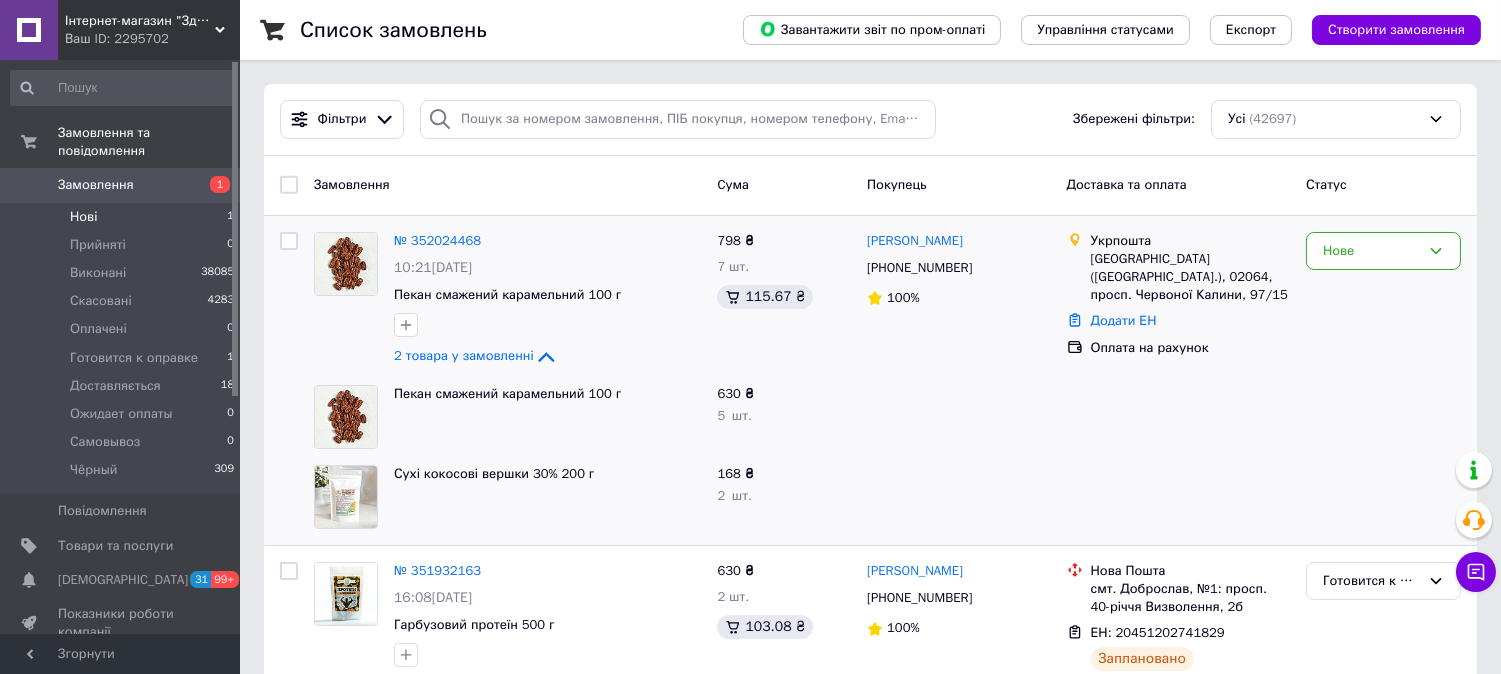 click on "Нові 1" at bounding box center (123, 217) 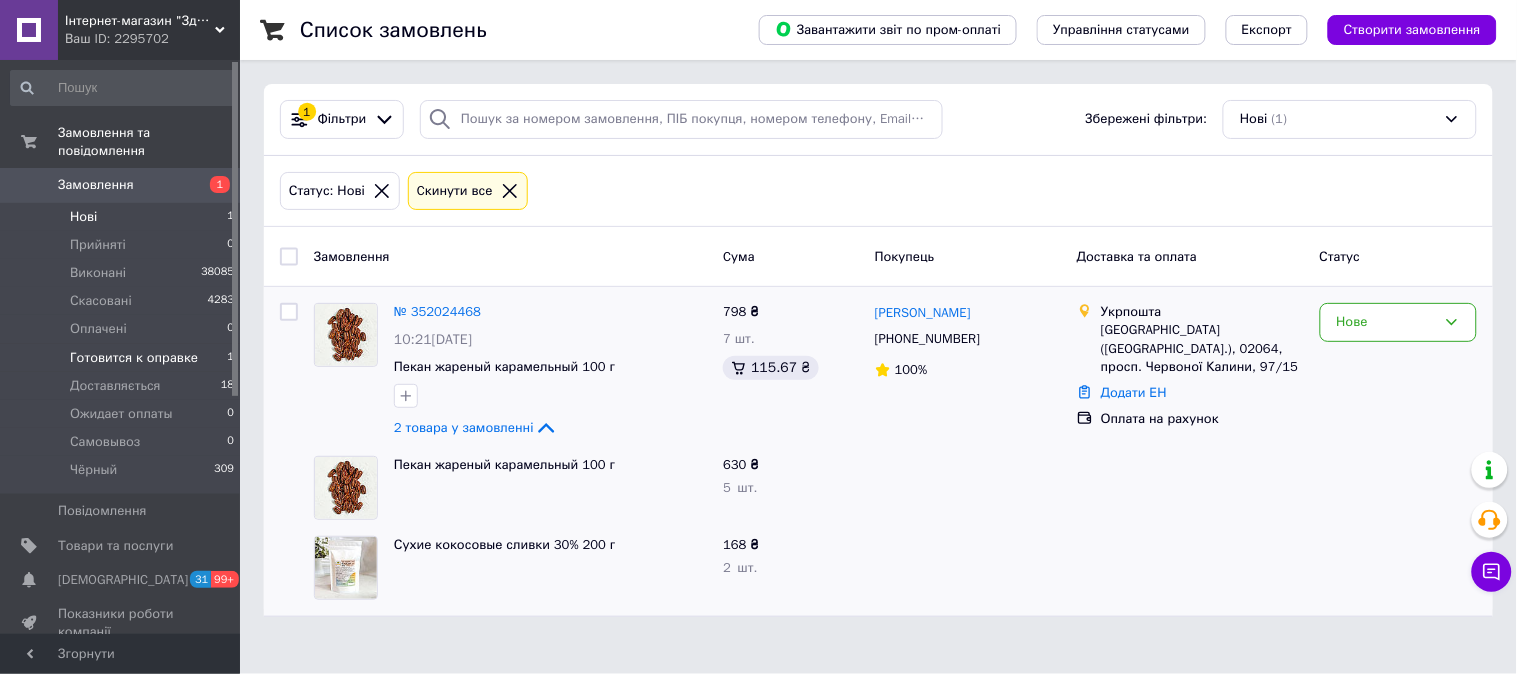click on "Готовится к оправке" at bounding box center [134, 358] 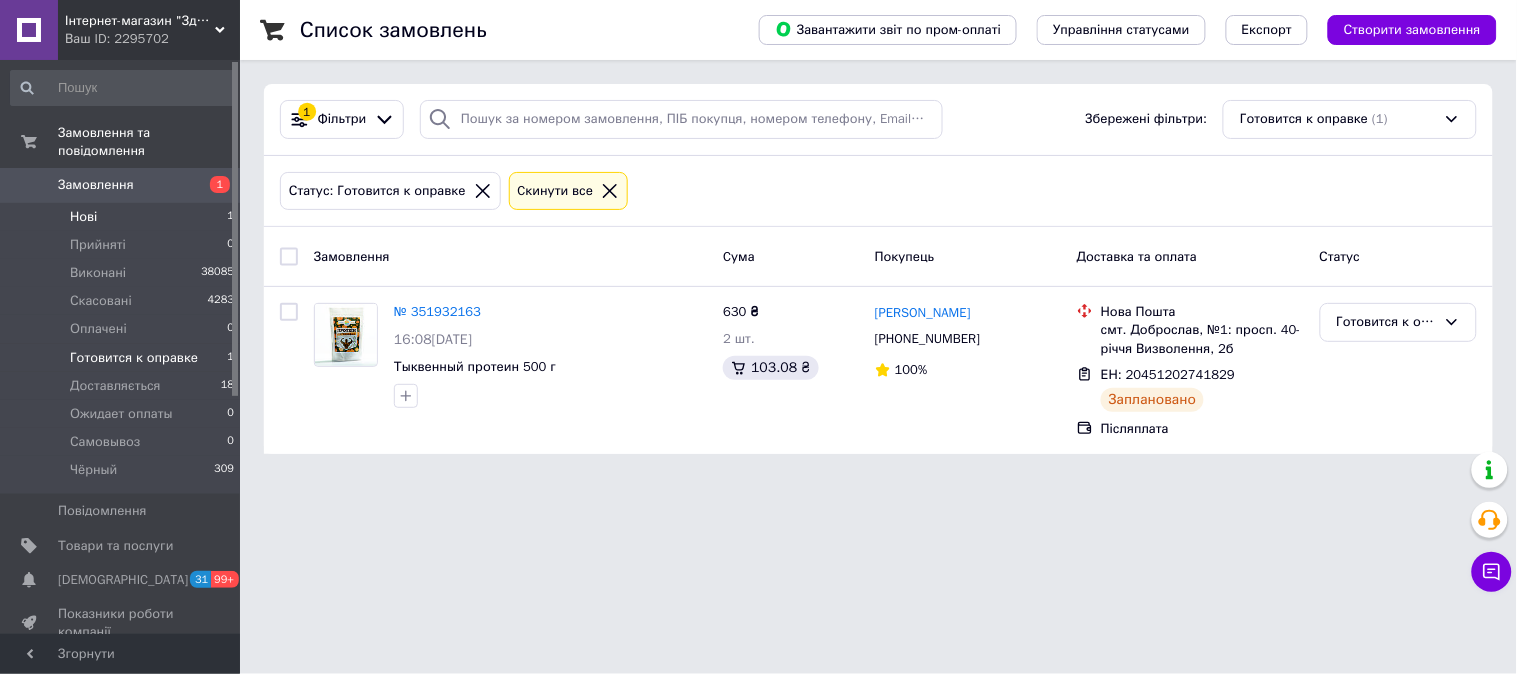 click on "Нові 1" at bounding box center (123, 217) 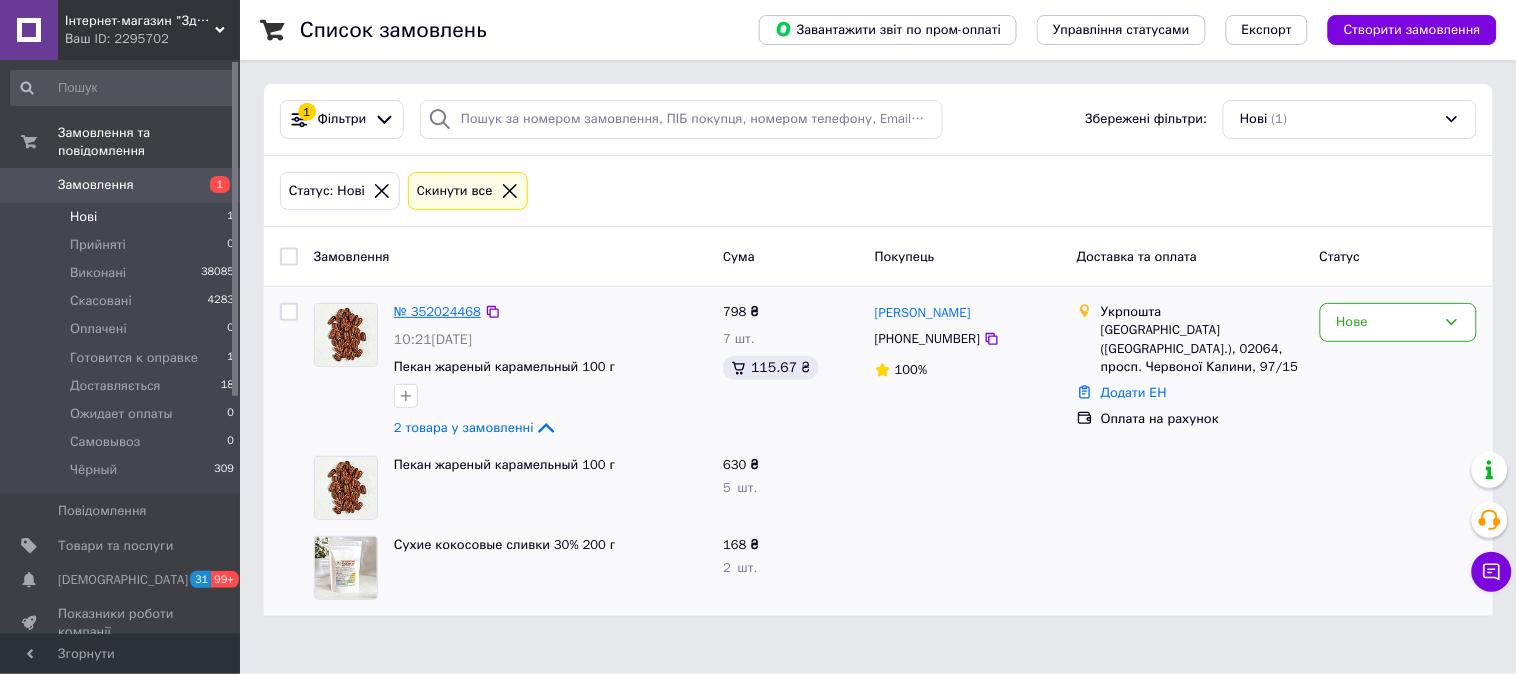 click on "№ 352024468" at bounding box center (437, 311) 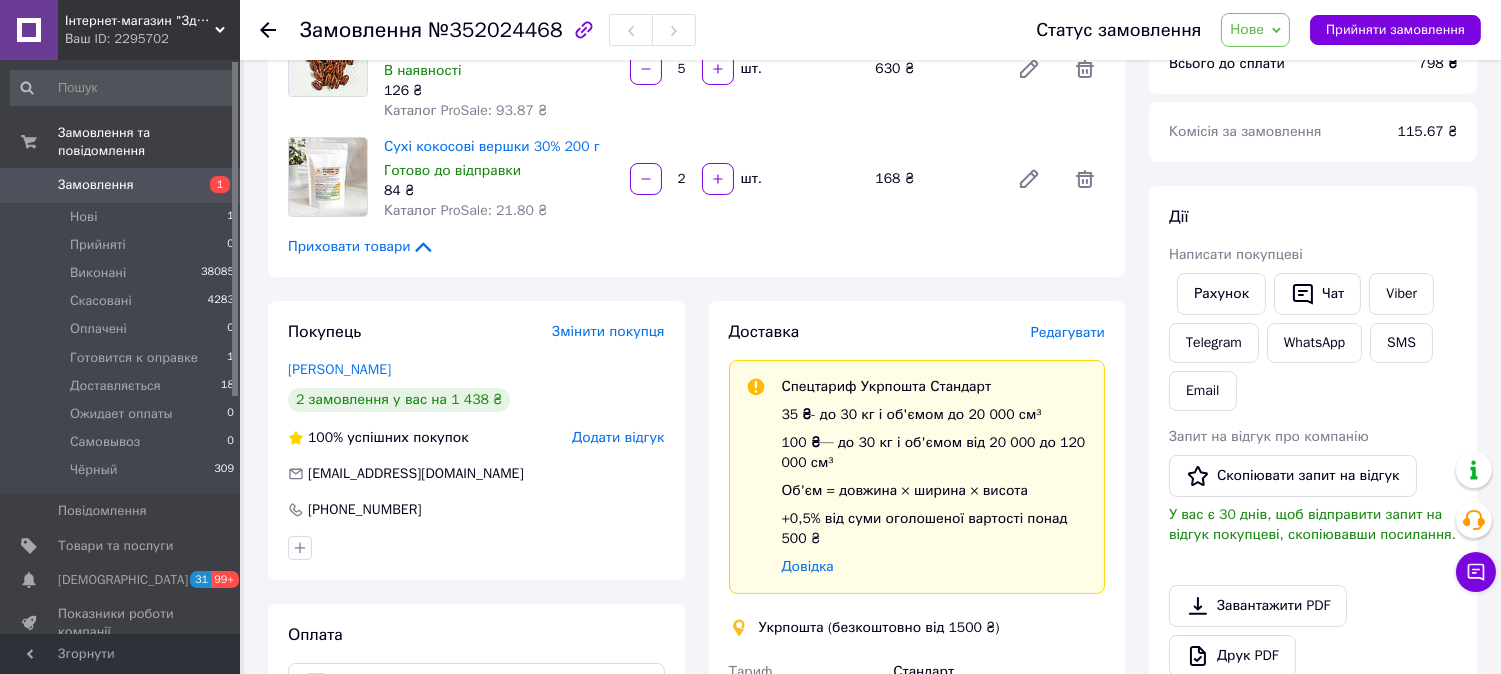 scroll, scrollTop: 222, scrollLeft: 0, axis: vertical 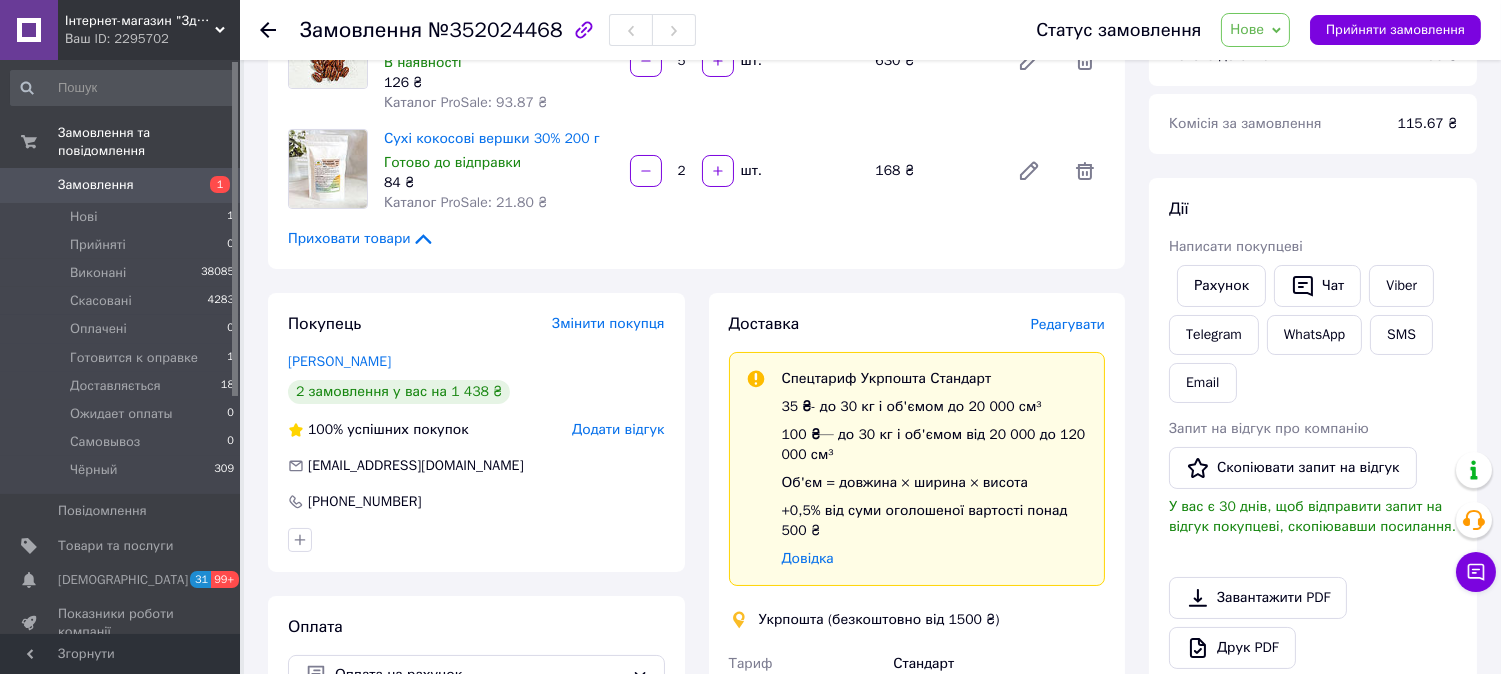 click on "Нове" at bounding box center (1247, 29) 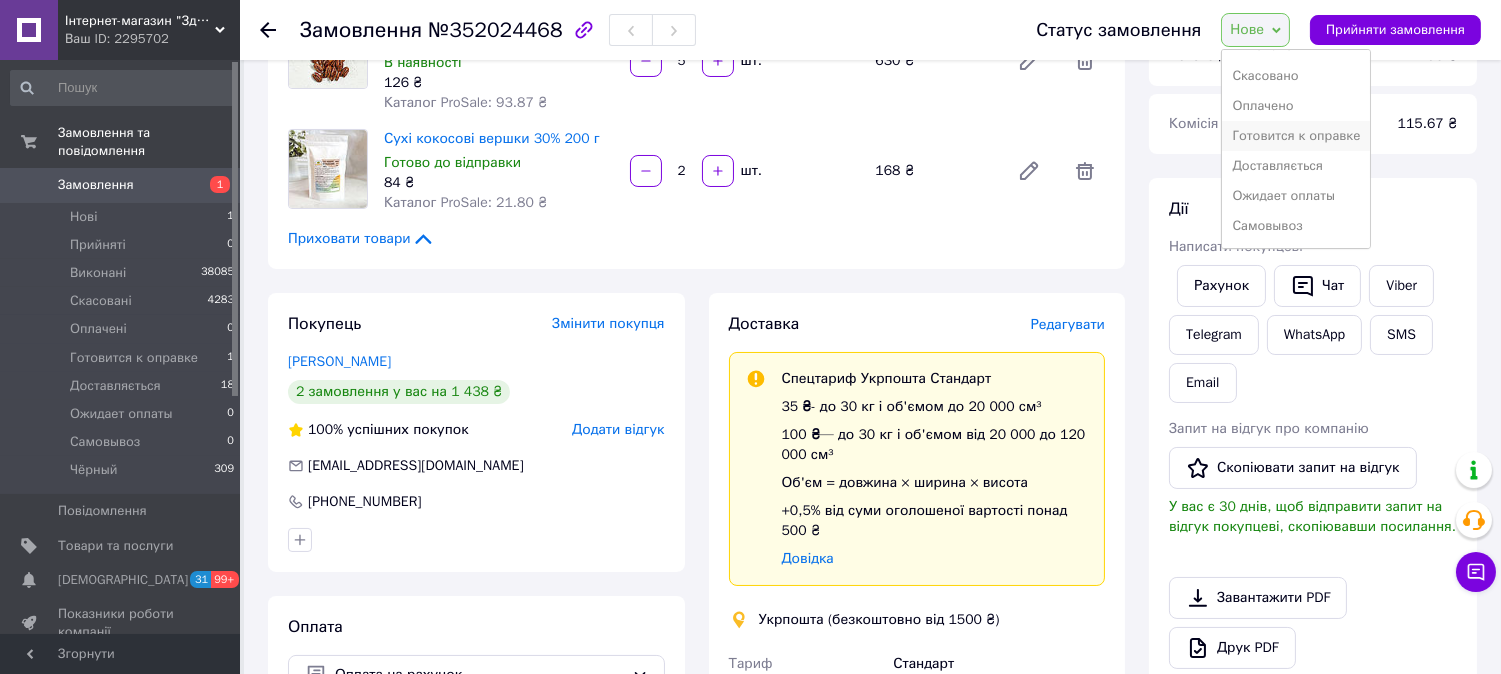 scroll, scrollTop: 82, scrollLeft: 0, axis: vertical 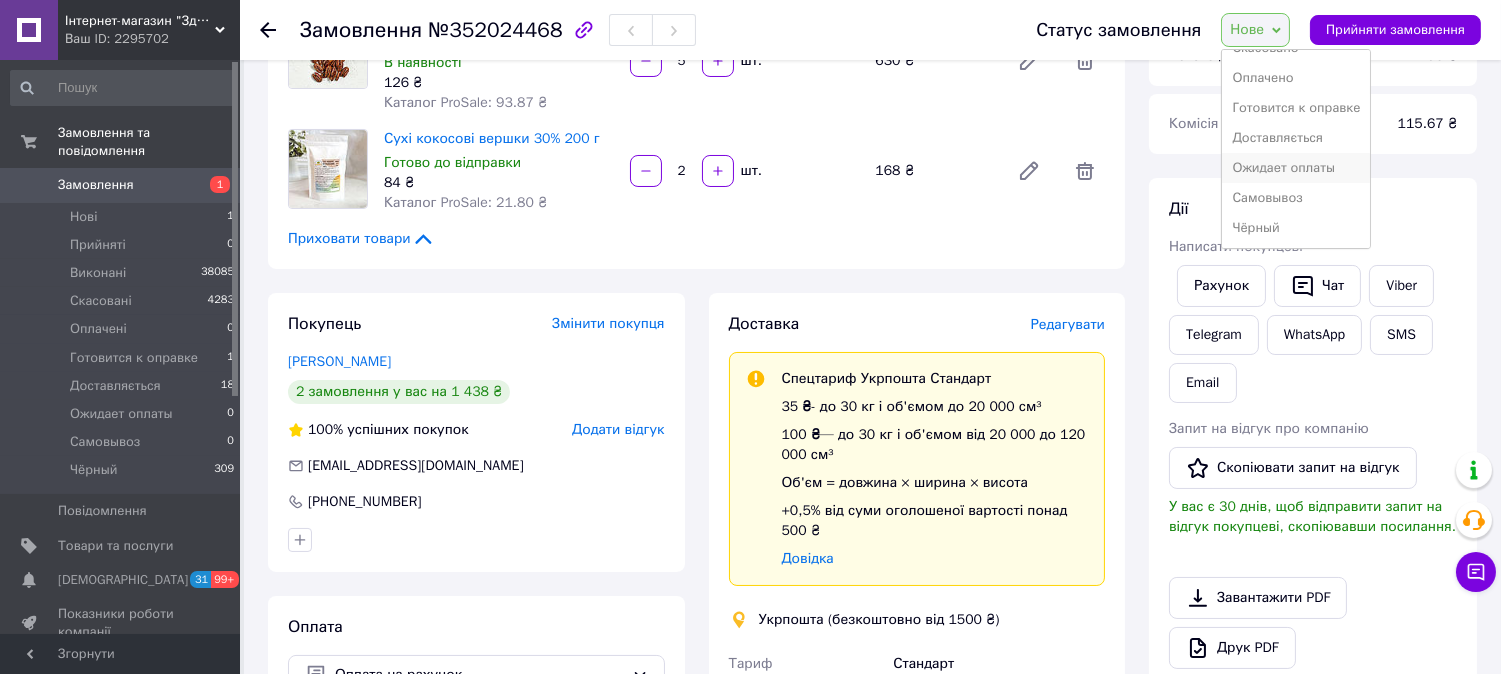 click on "Ожидает оплаты" at bounding box center (1296, 168) 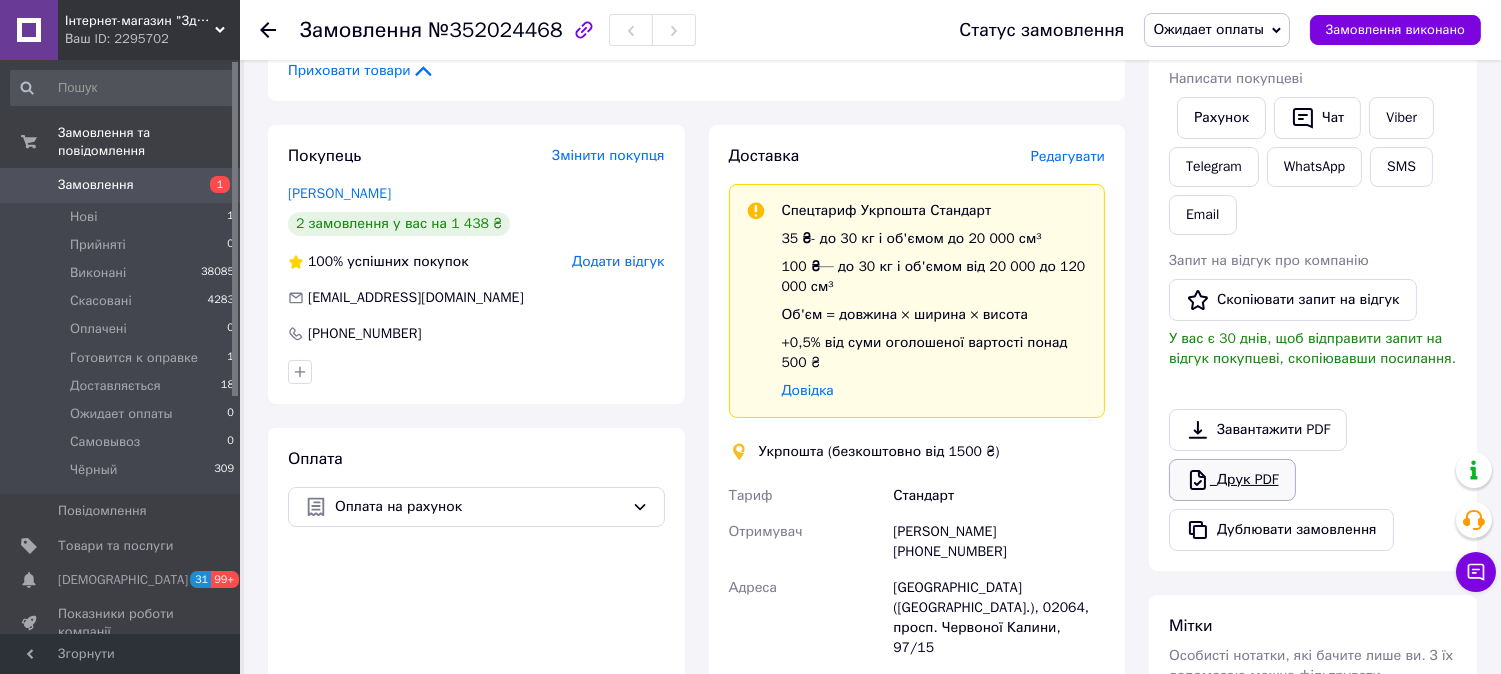 scroll, scrollTop: 444, scrollLeft: 0, axis: vertical 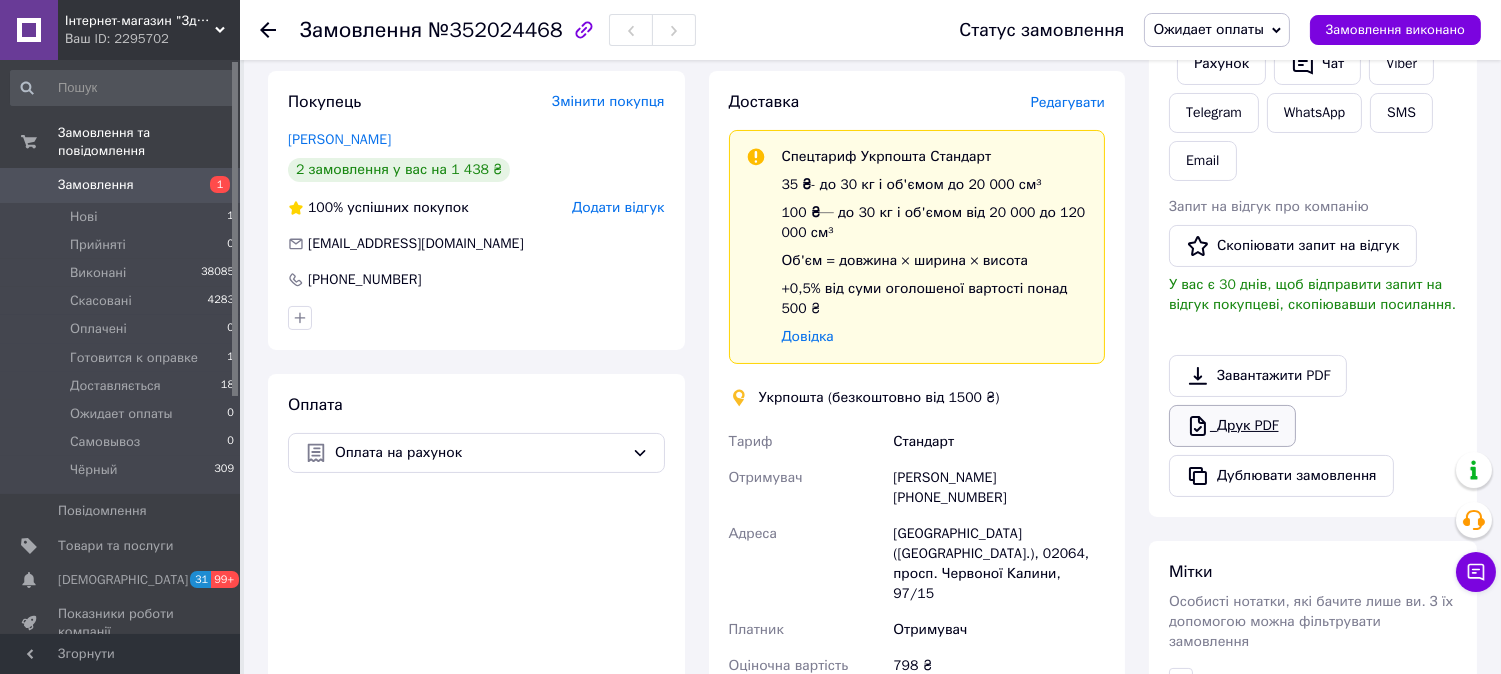 click on "Друк PDF" at bounding box center (1232, 426) 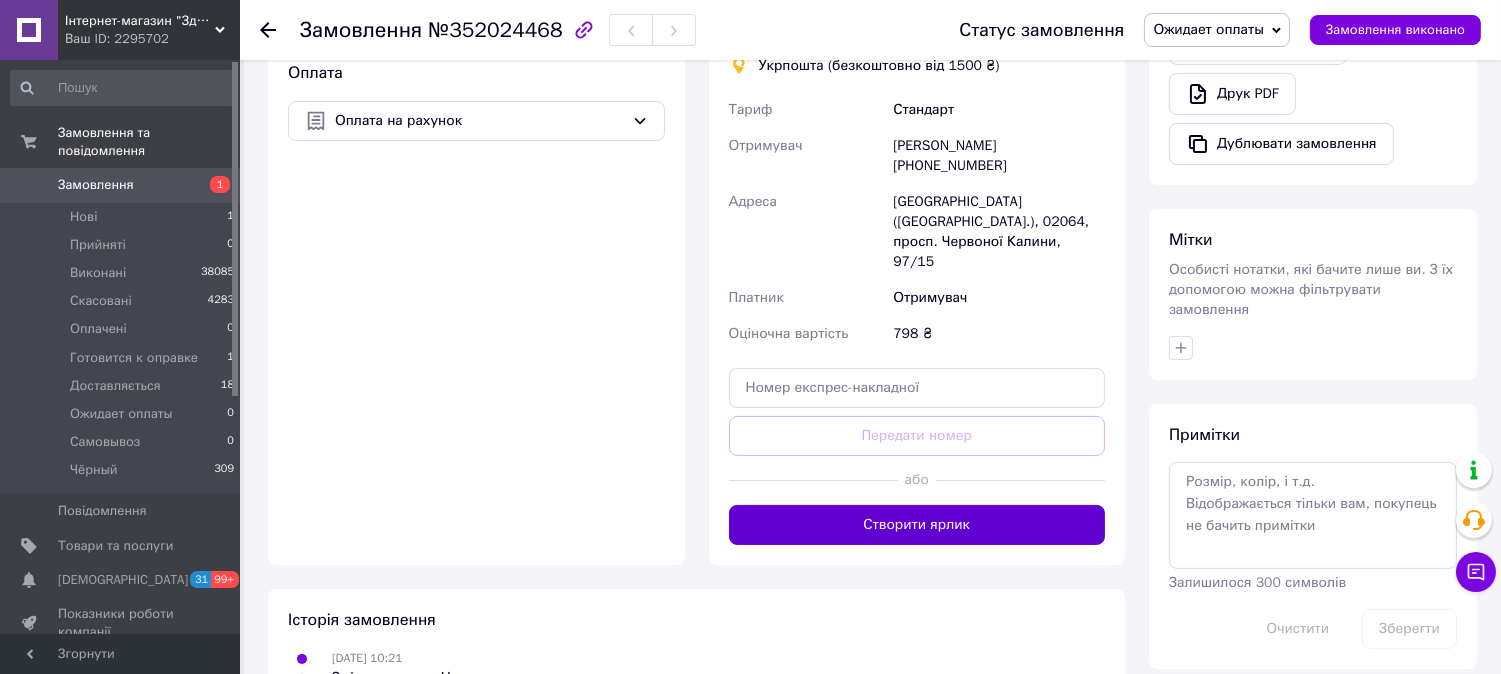 scroll, scrollTop: 777, scrollLeft: 0, axis: vertical 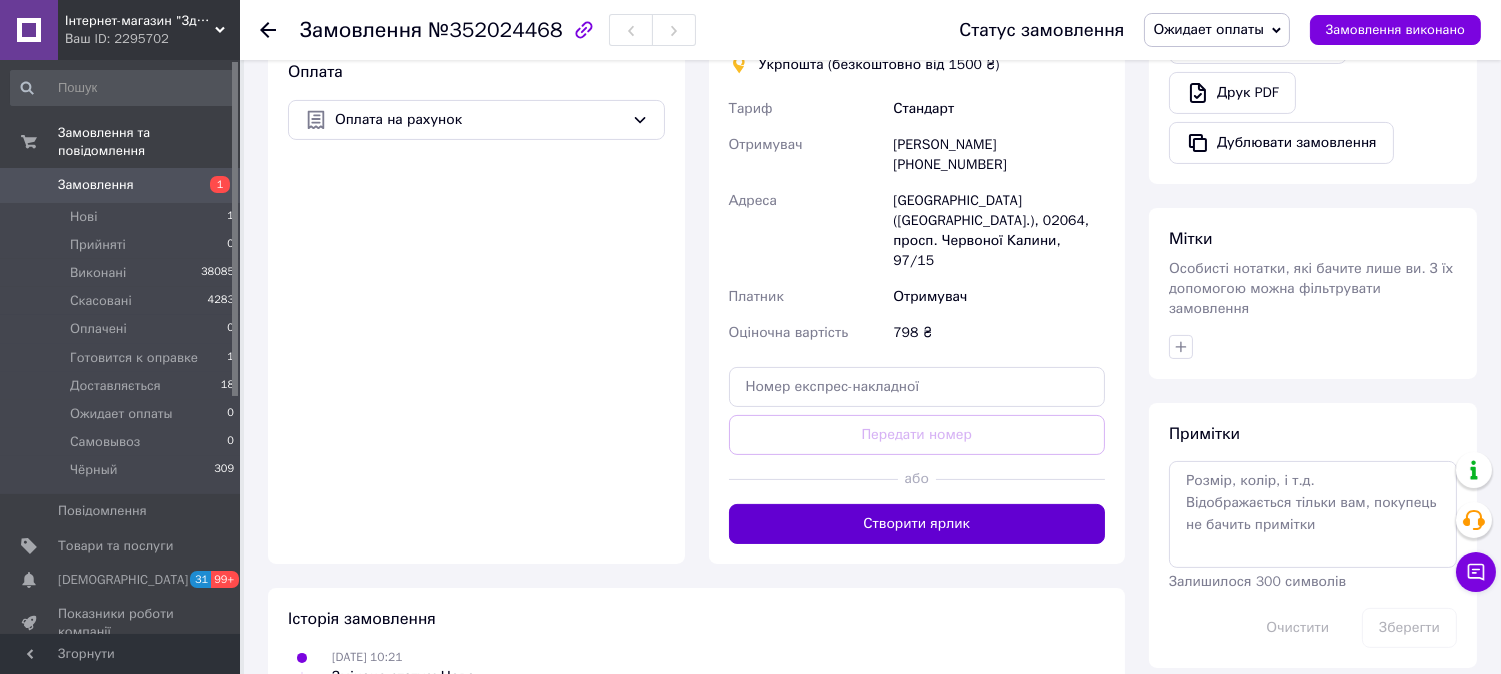 click on "Створити ярлик" at bounding box center (917, 524) 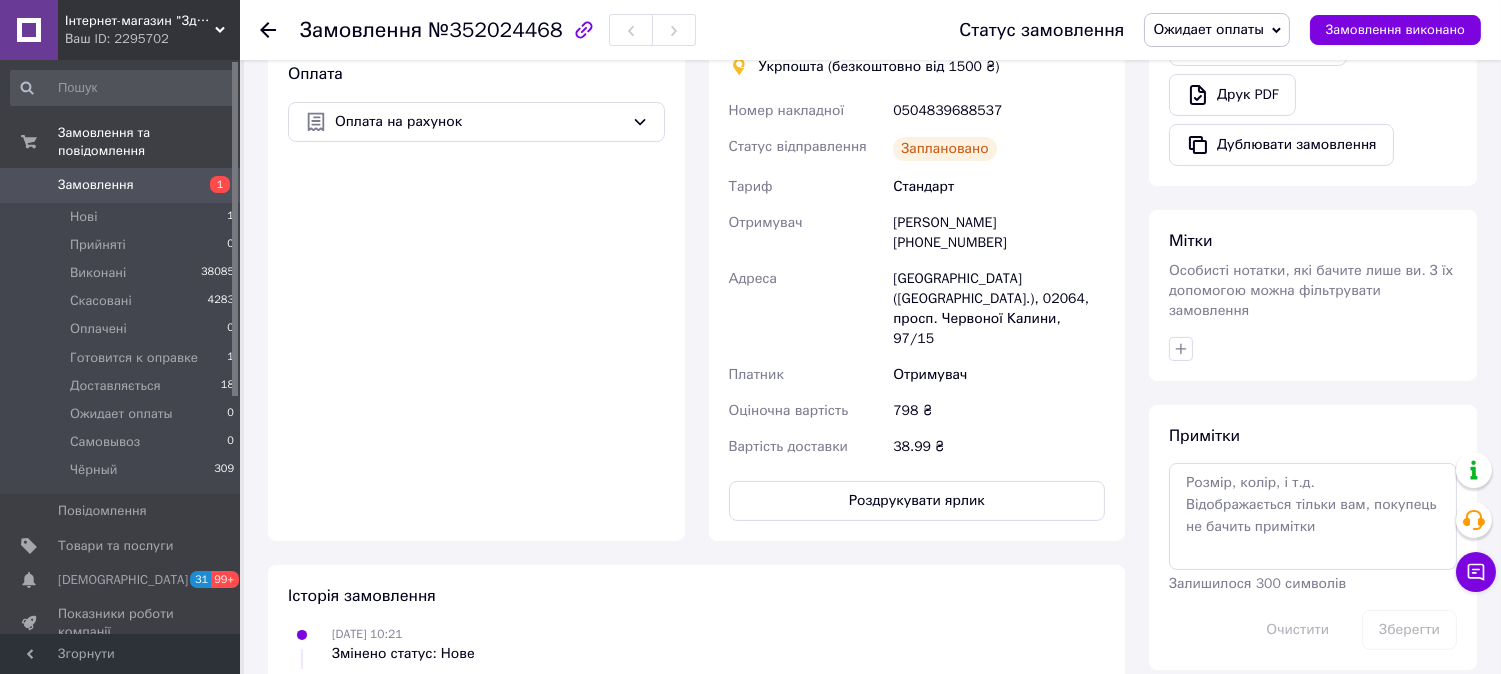 scroll, scrollTop: 777, scrollLeft: 0, axis: vertical 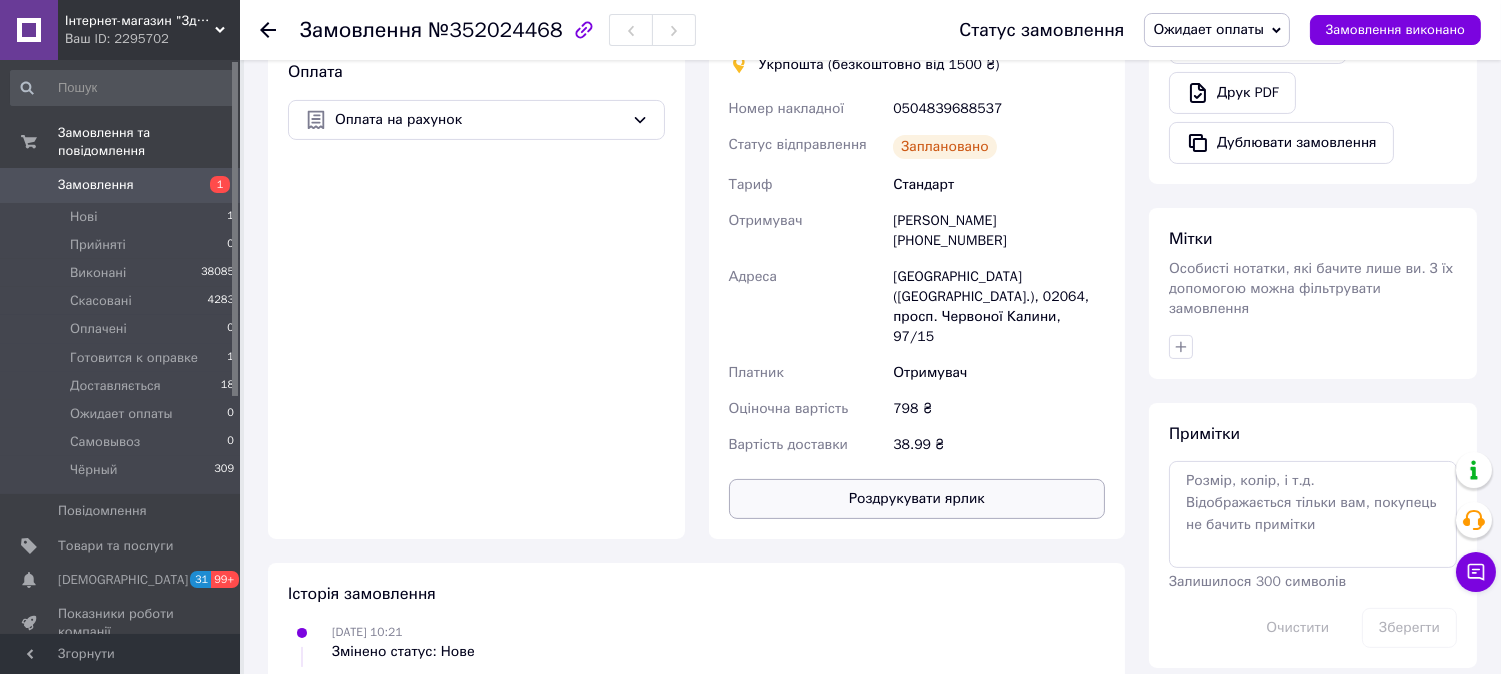 click on "Роздрукувати ярлик" at bounding box center (917, 499) 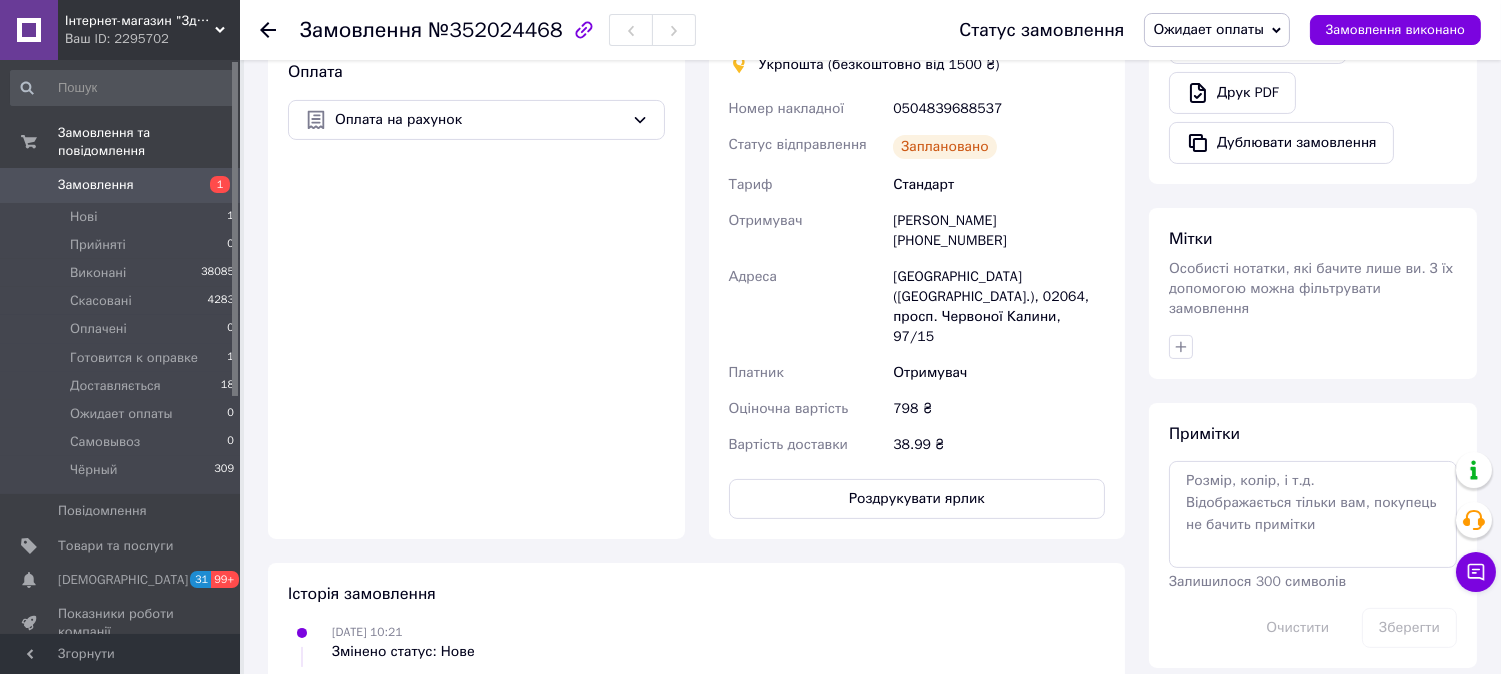 click on "Ожидает оплаты" at bounding box center [1208, 29] 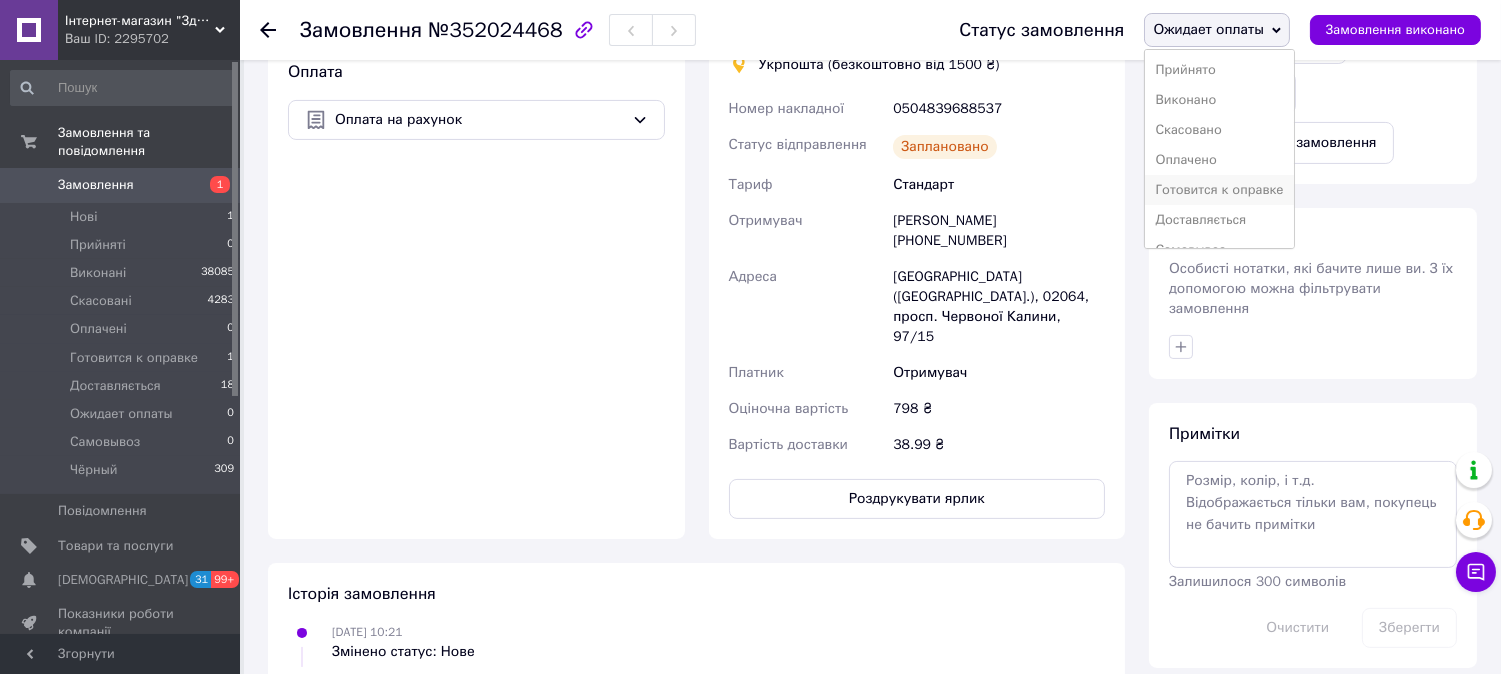 click on "Готовится к оправке" at bounding box center (1219, 190) 